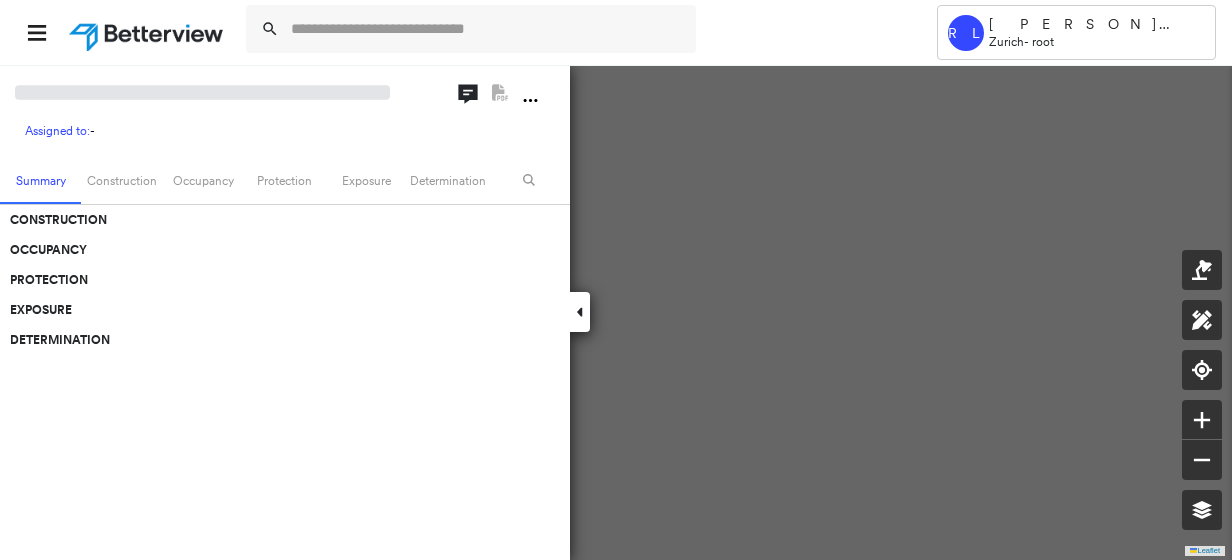 scroll, scrollTop: 0, scrollLeft: 0, axis: both 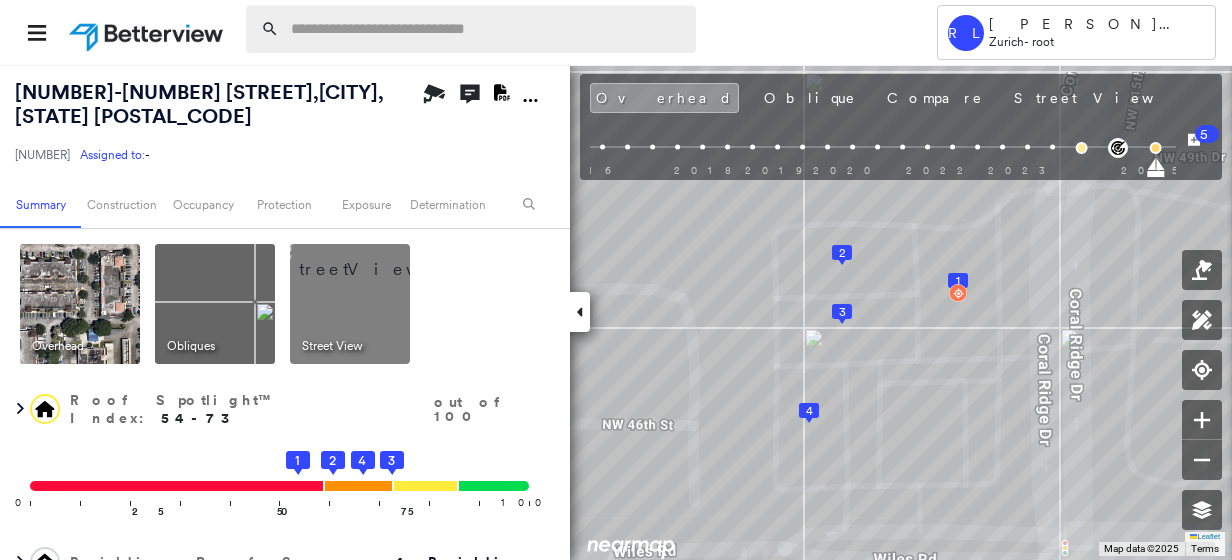 click at bounding box center (487, 29) 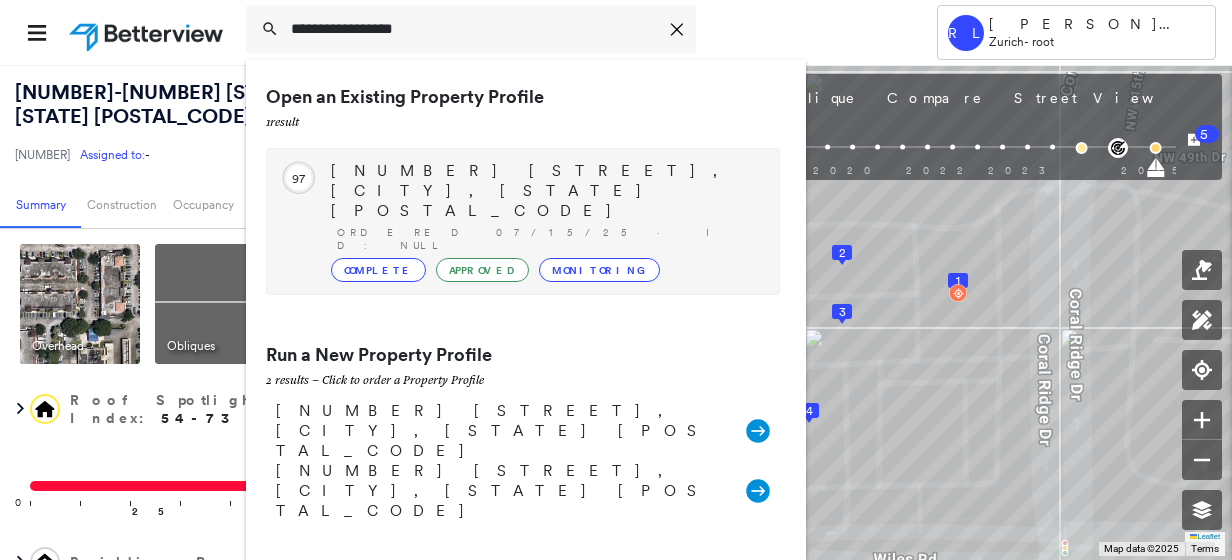 type on "**********" 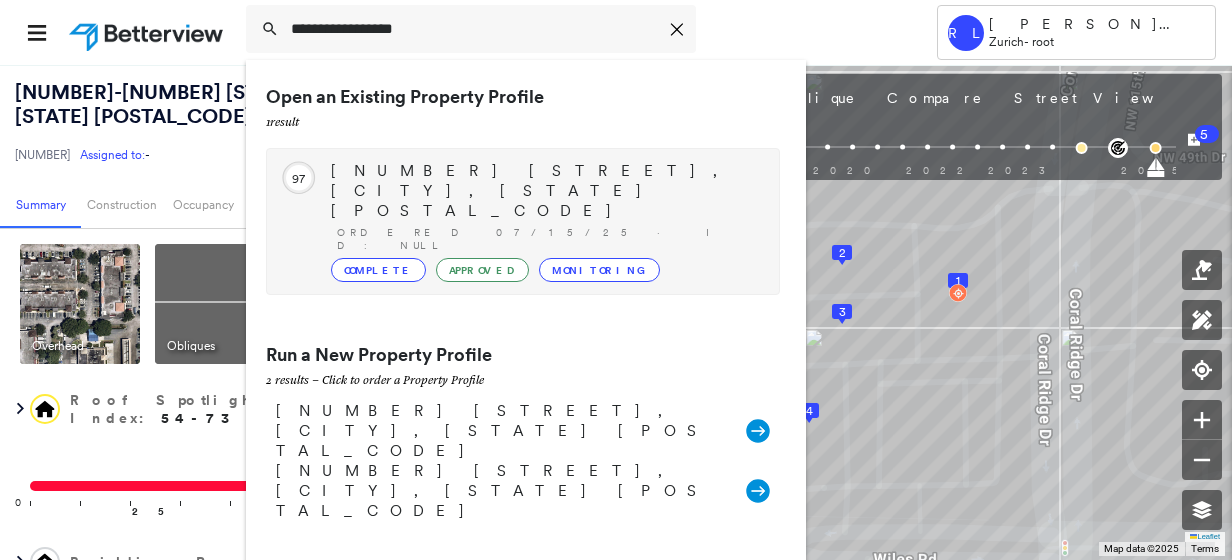 click on "[NUMBER]  [STREET], [CITY], [STATE] [POSTAL_CODE]" at bounding box center (545, 191) 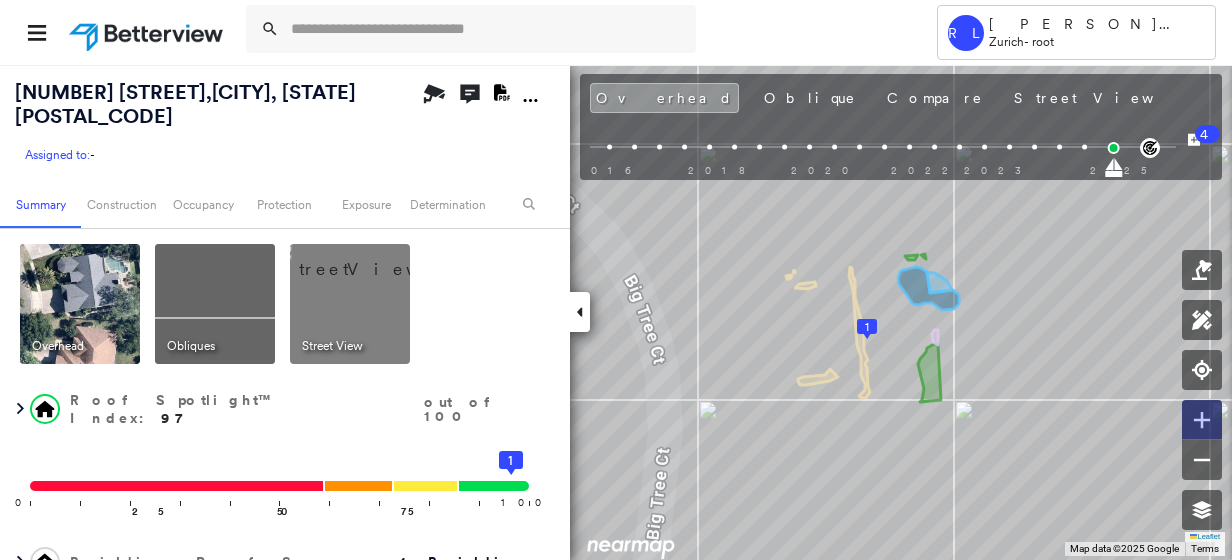 click 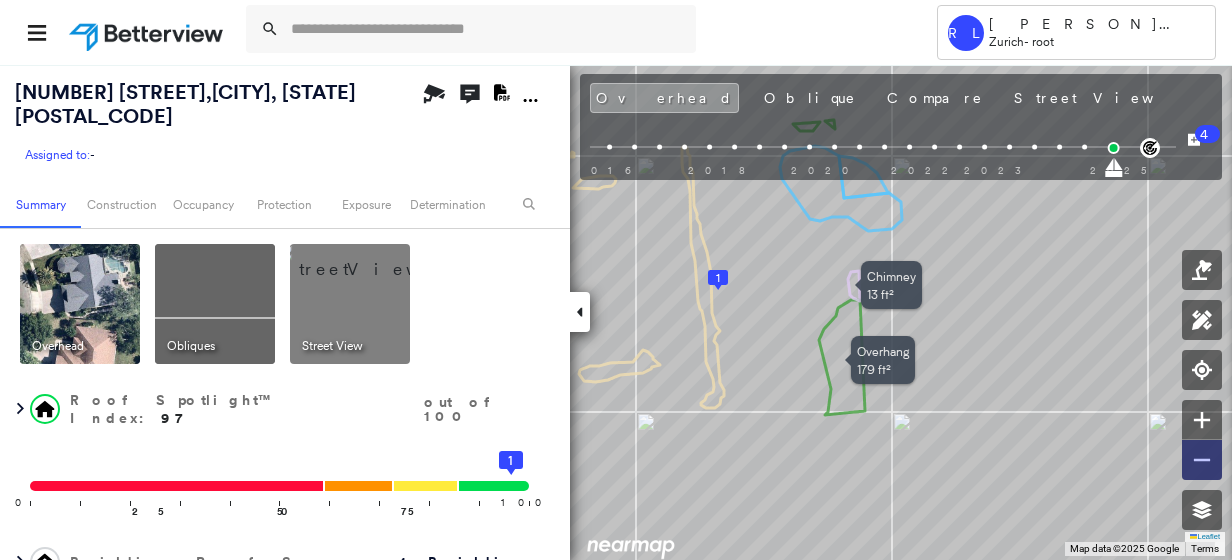 click 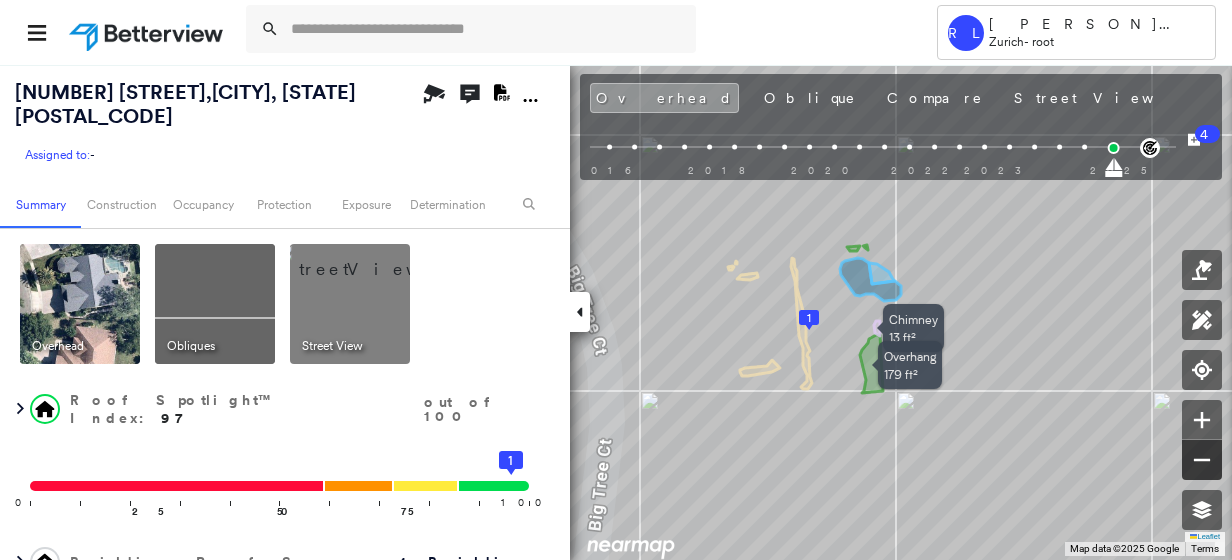click 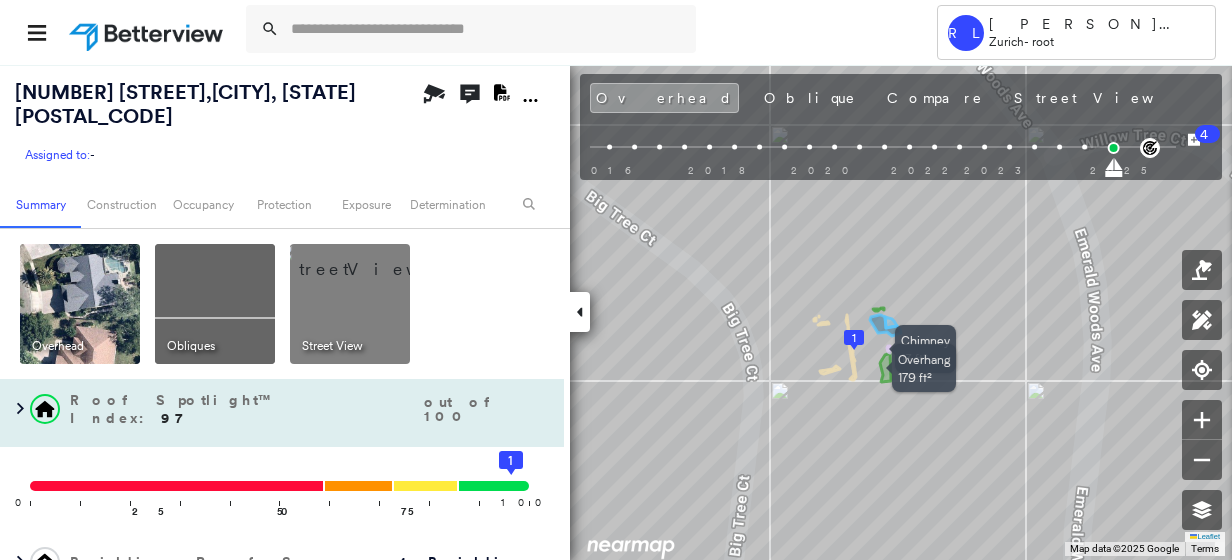 click on "1" at bounding box center (467, 514) 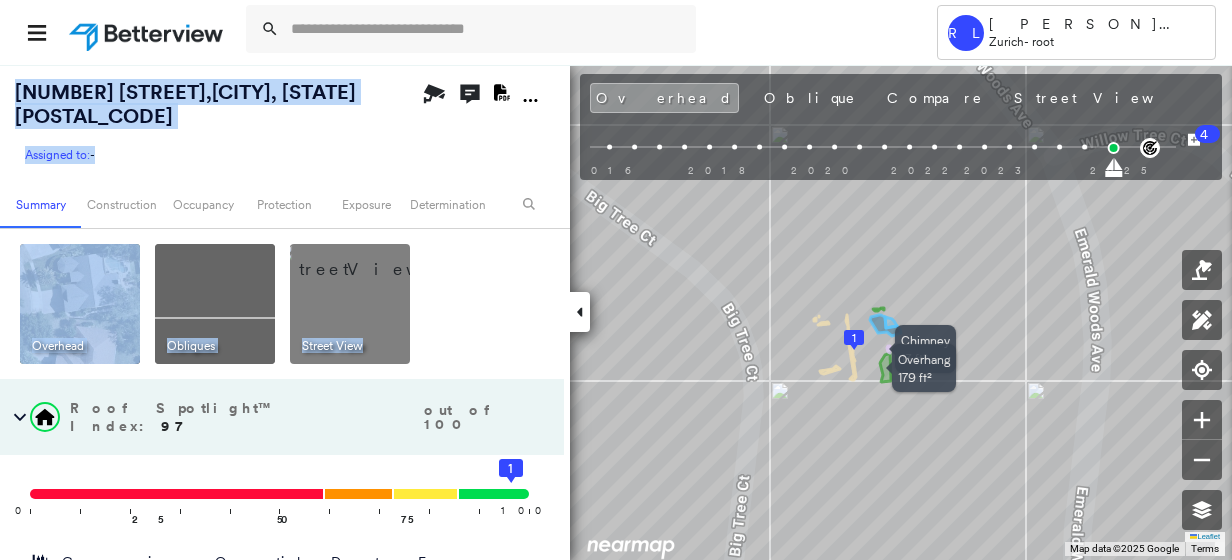 drag, startPoint x: 563, startPoint y: 264, endPoint x: 574, endPoint y: 322, distance: 59.03389 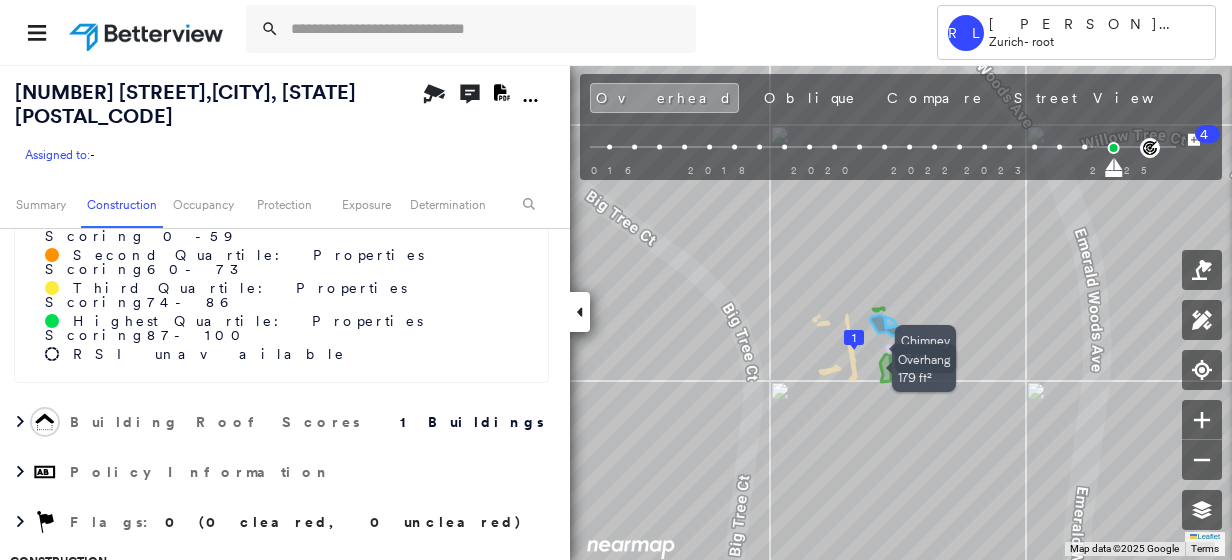 scroll, scrollTop: 116, scrollLeft: 0, axis: vertical 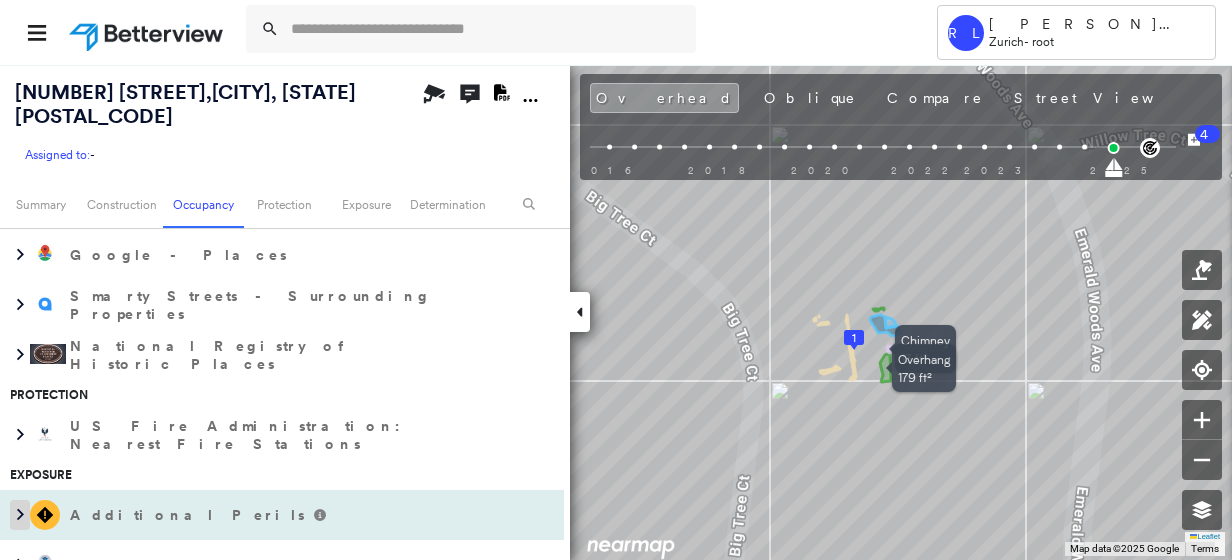 click at bounding box center (20, 515) 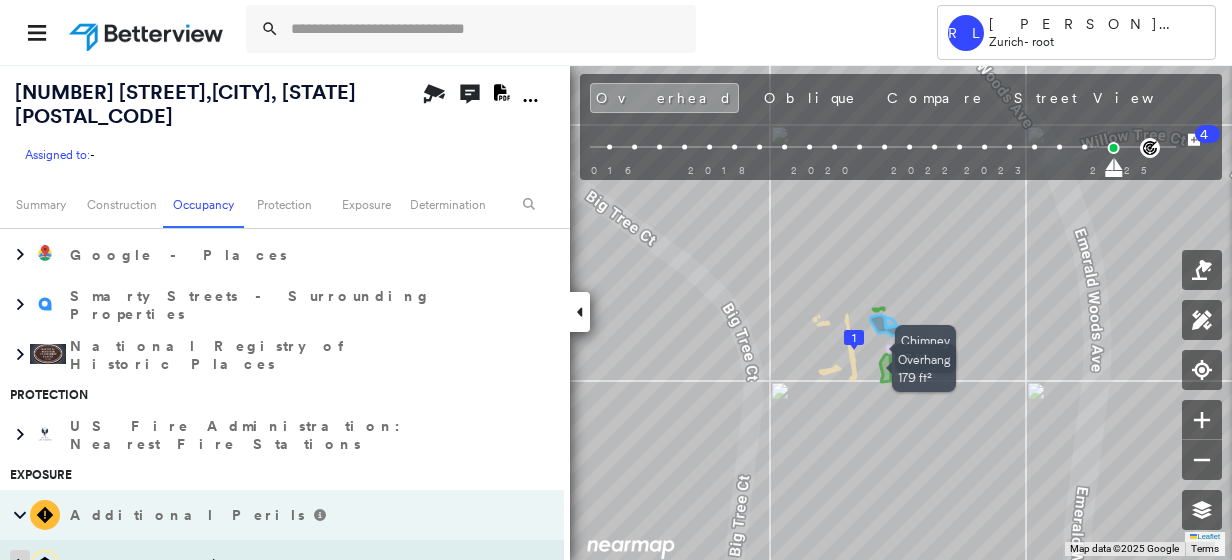 click at bounding box center (20, 565) 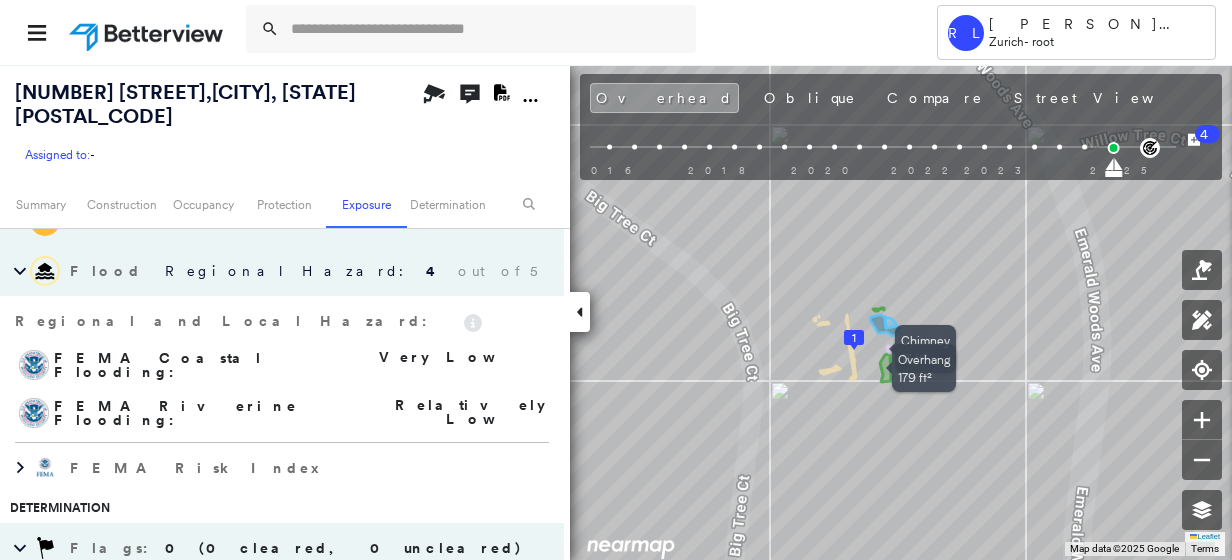 scroll, scrollTop: 1259, scrollLeft: 0, axis: vertical 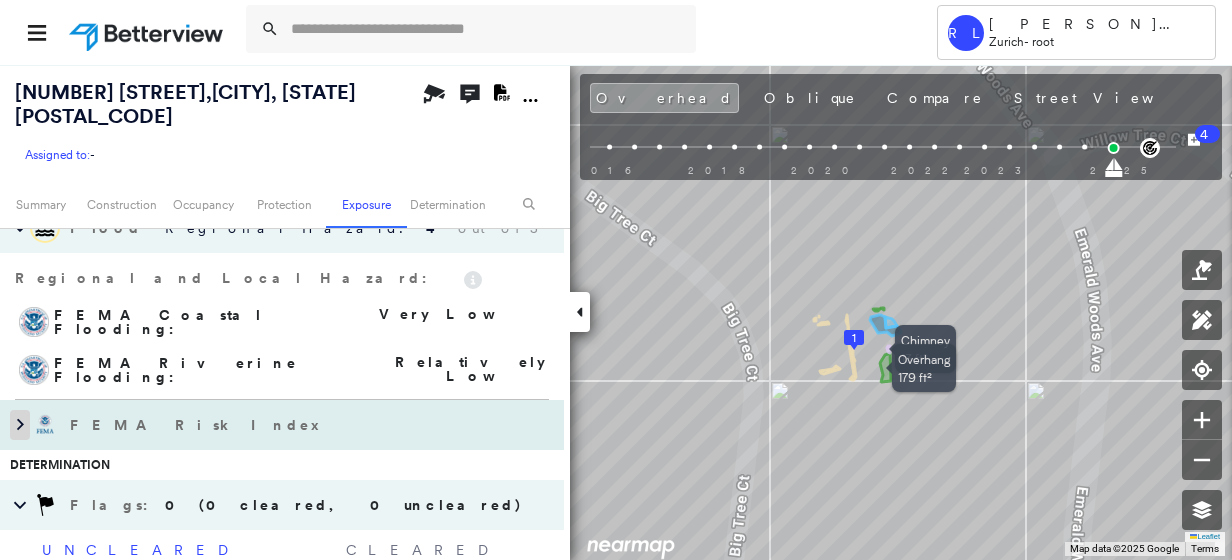 click 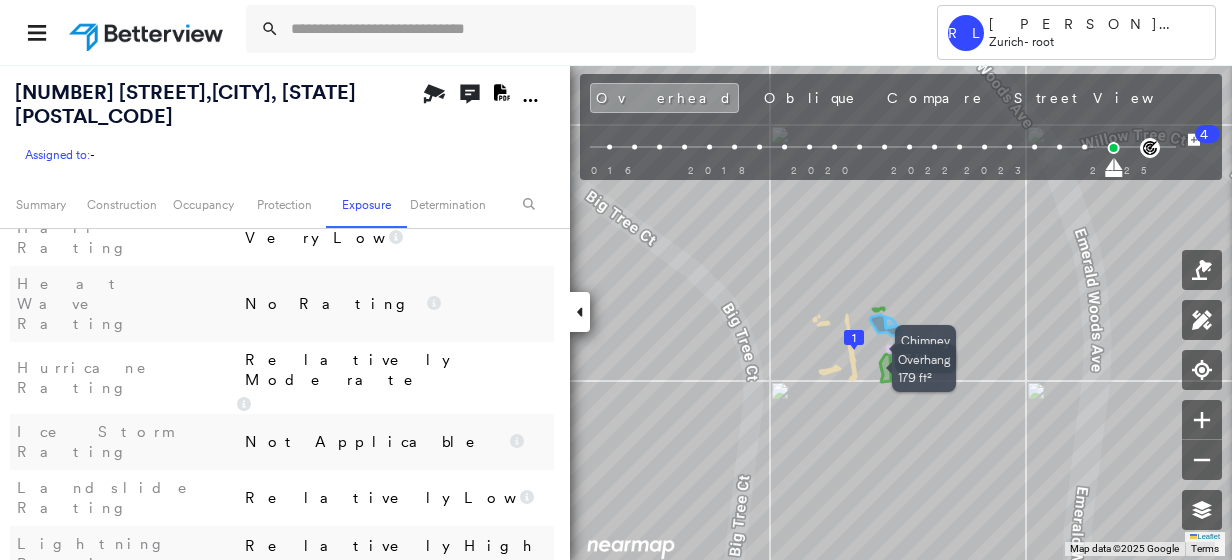 scroll, scrollTop: 2245, scrollLeft: 0, axis: vertical 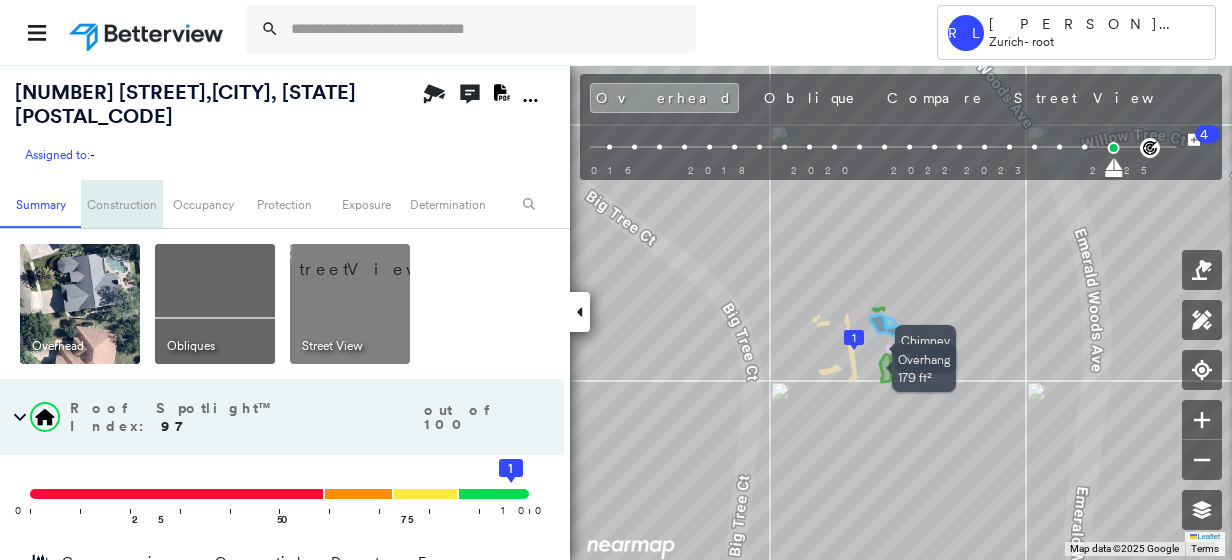 click on "Construction" at bounding box center [121, 204] 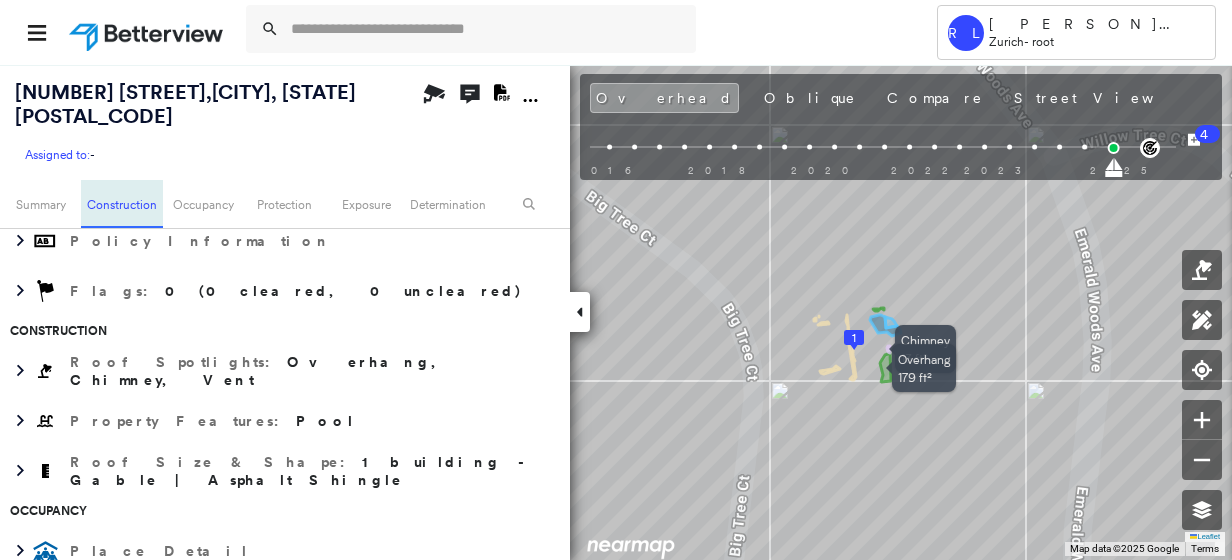 scroll, scrollTop: 681, scrollLeft: 0, axis: vertical 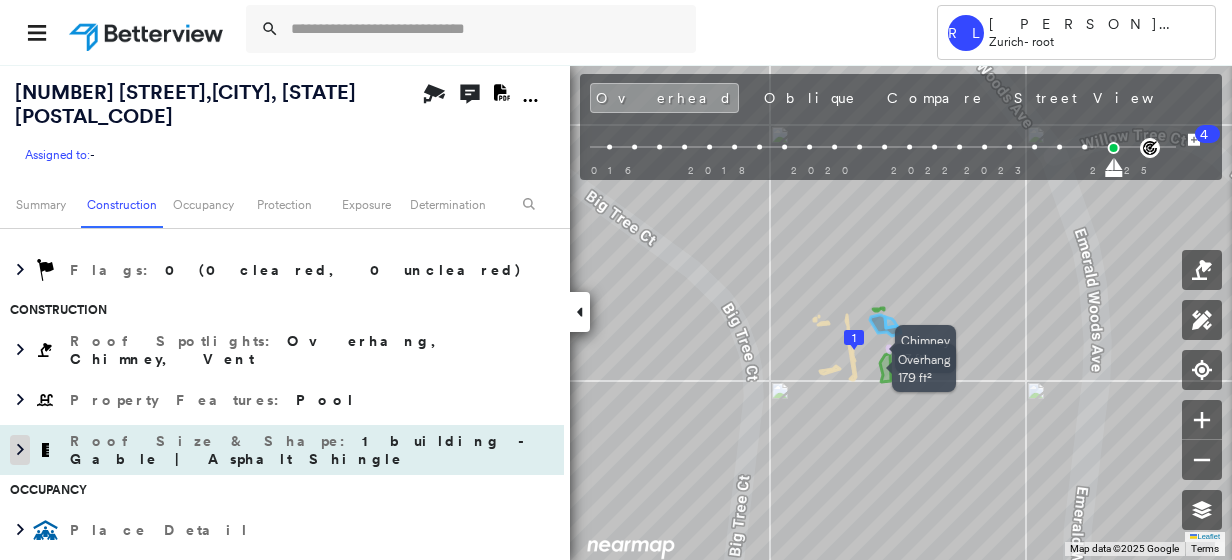 click 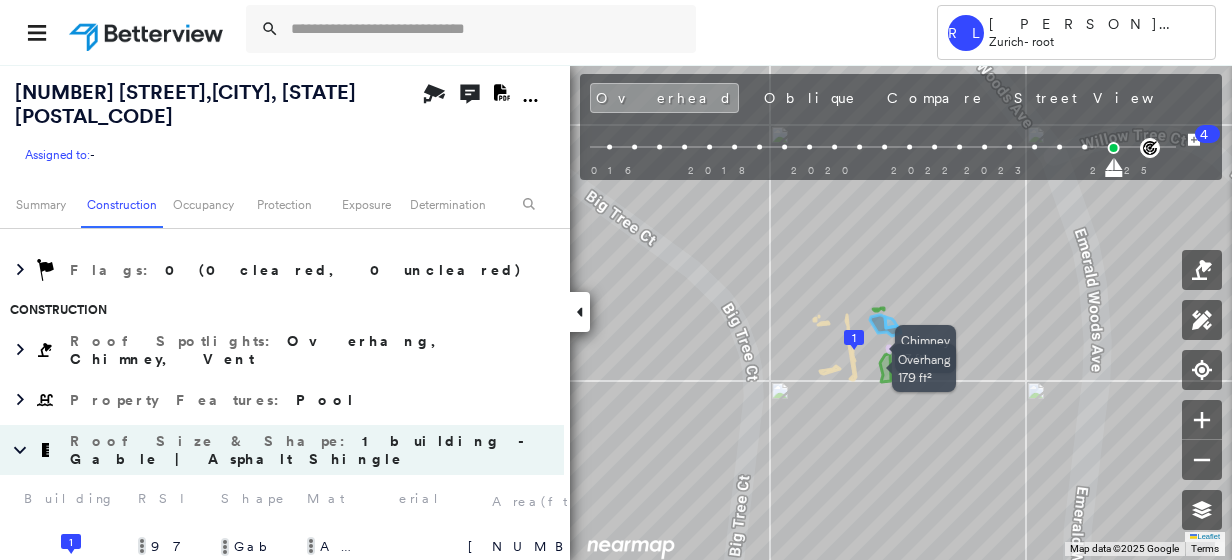 click 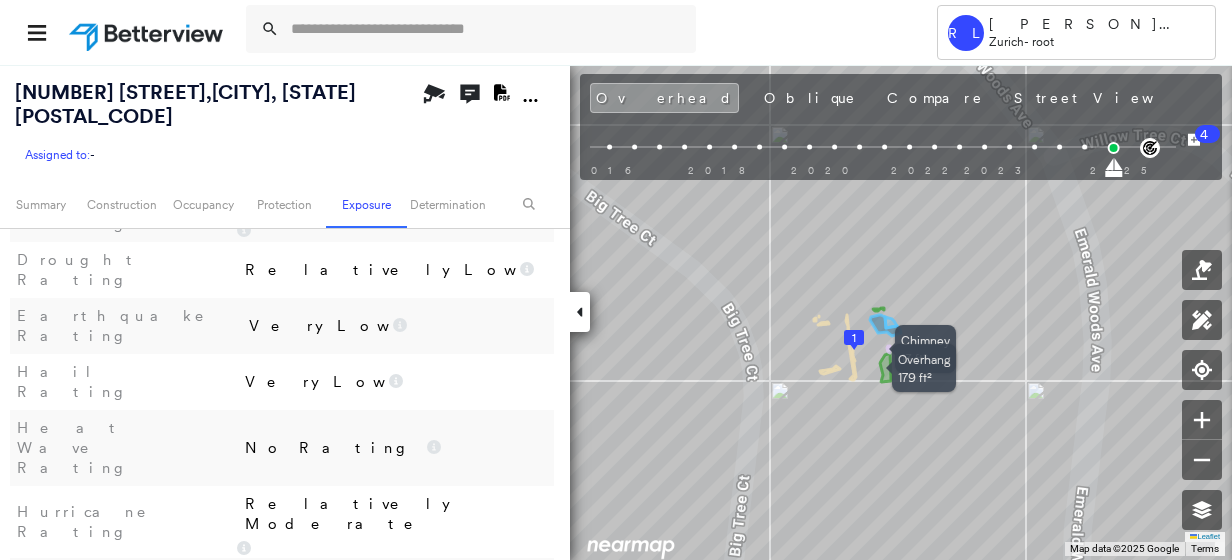 scroll, scrollTop: 2870, scrollLeft: 0, axis: vertical 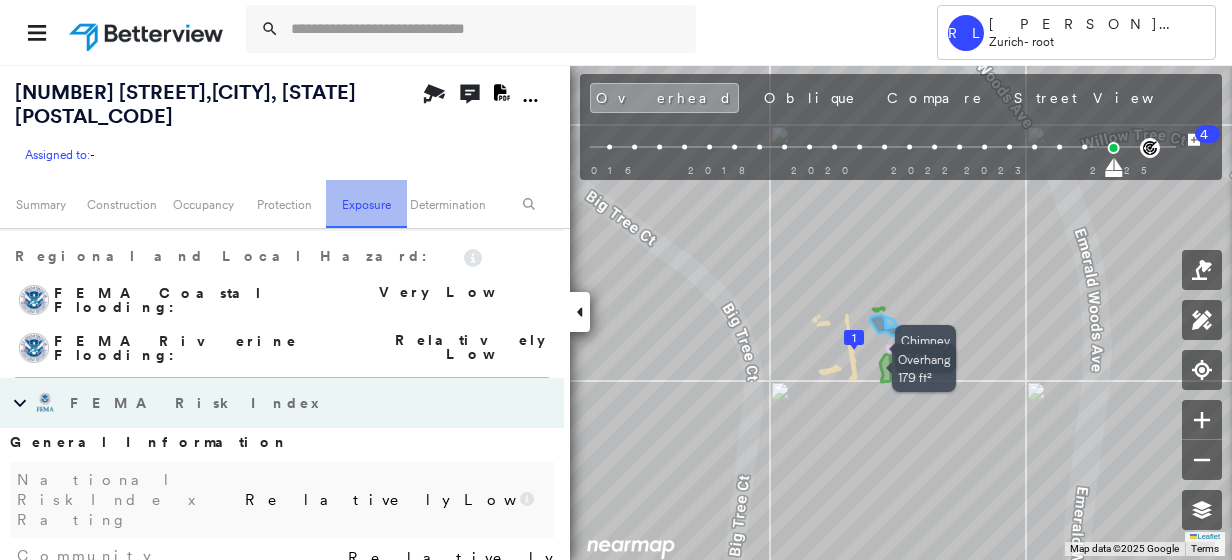 click on "Exposure" at bounding box center [366, 204] 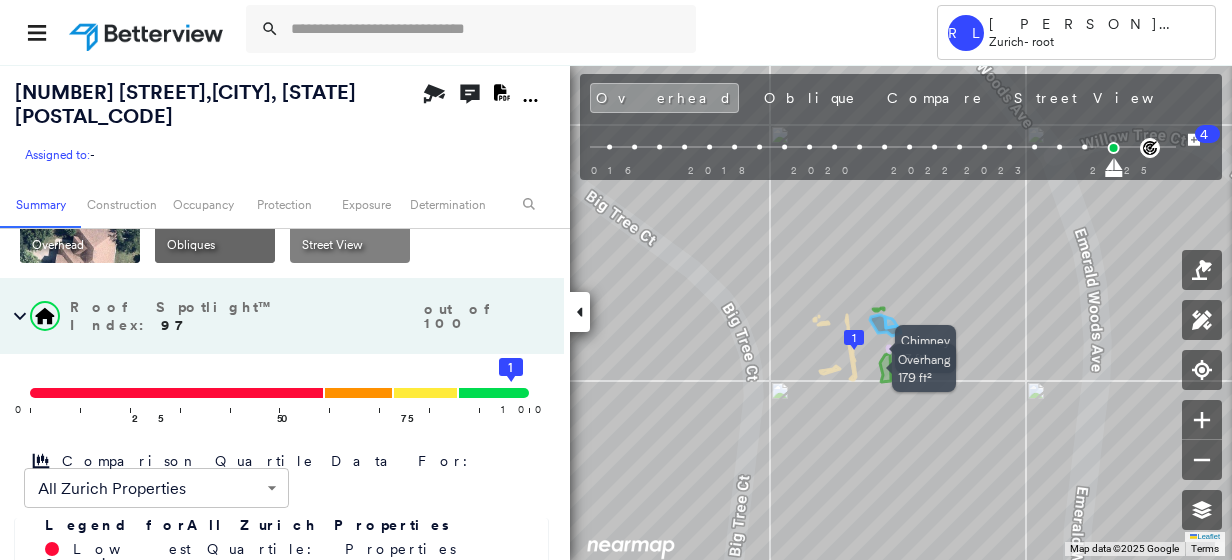 scroll, scrollTop: 0, scrollLeft: 0, axis: both 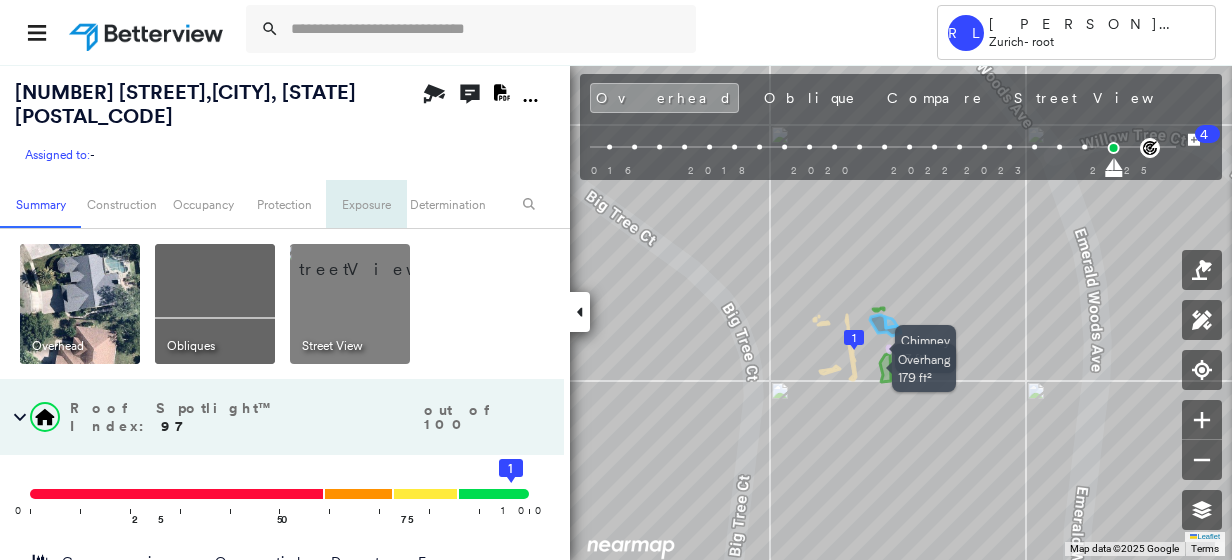 click on "Exposure" at bounding box center [366, 204] 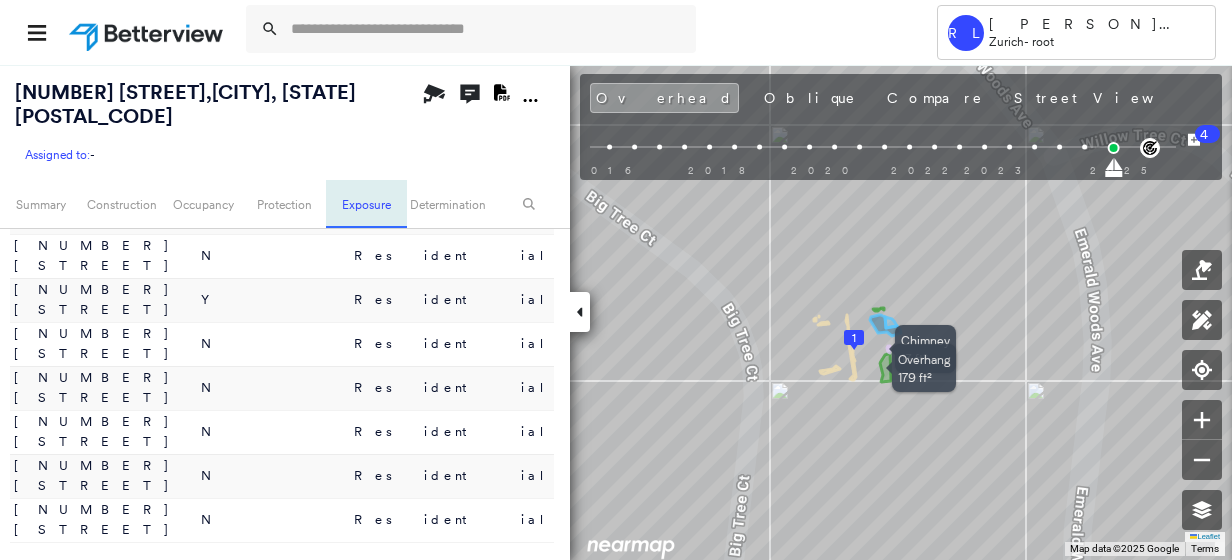 scroll, scrollTop: 1891, scrollLeft: 0, axis: vertical 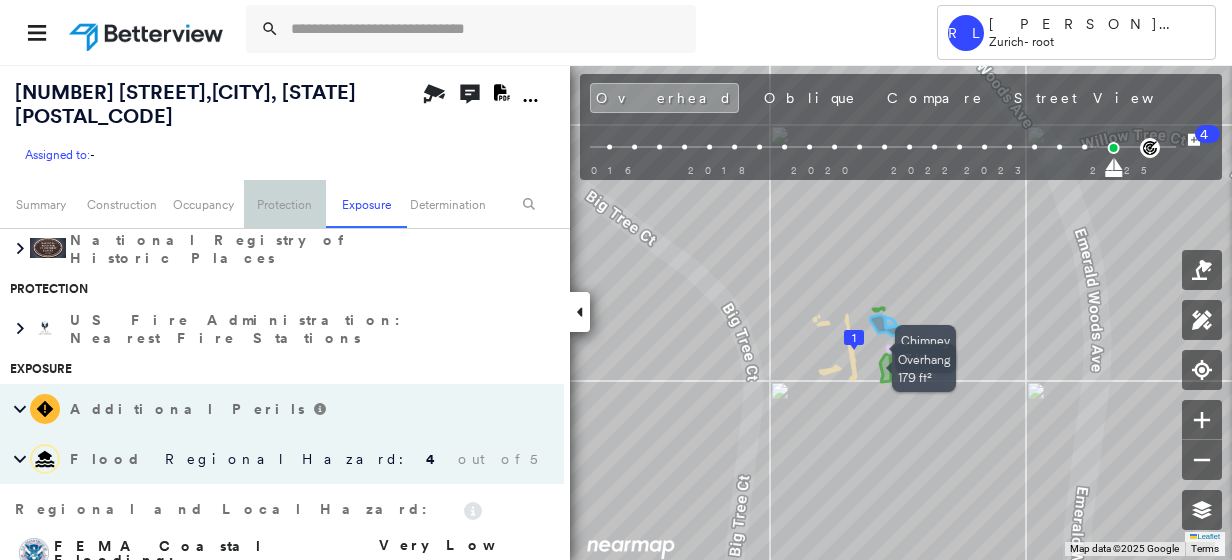 click on "Protection" at bounding box center (284, 204) 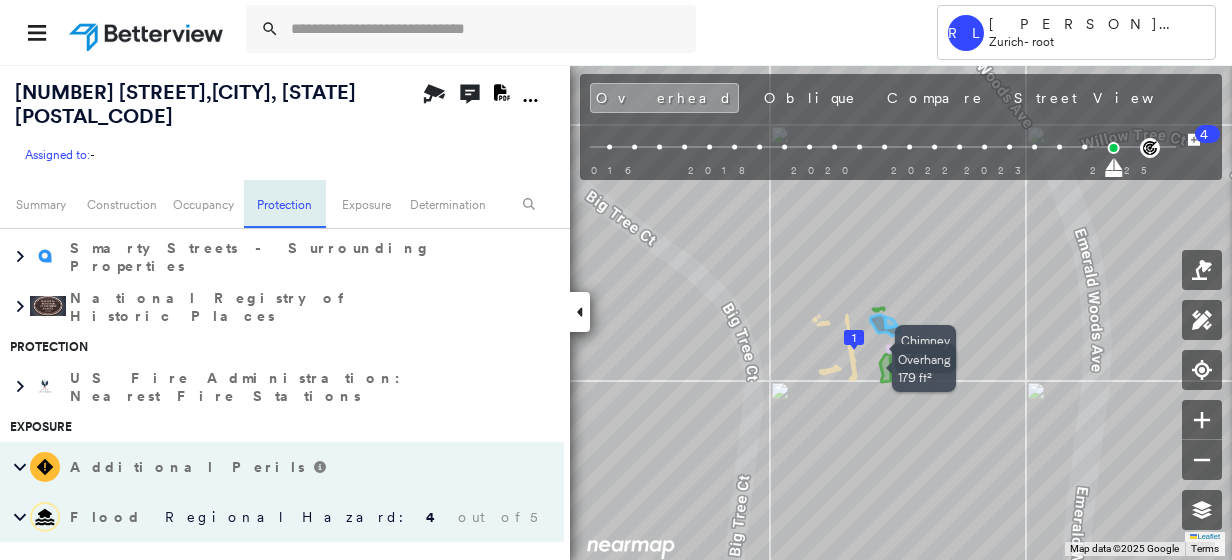 scroll, scrollTop: 1811, scrollLeft: 0, axis: vertical 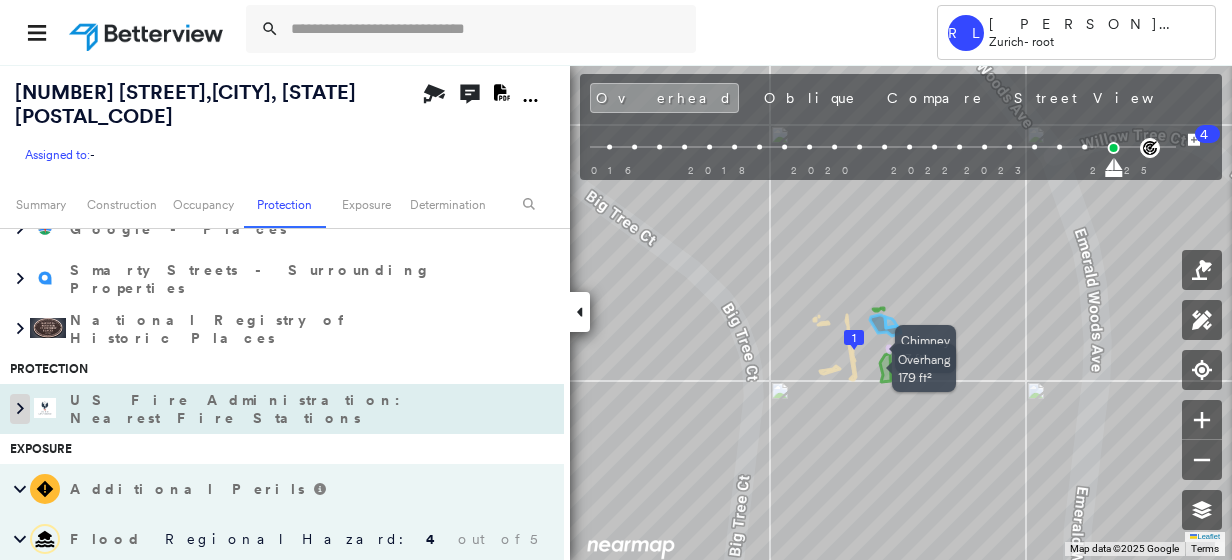 click 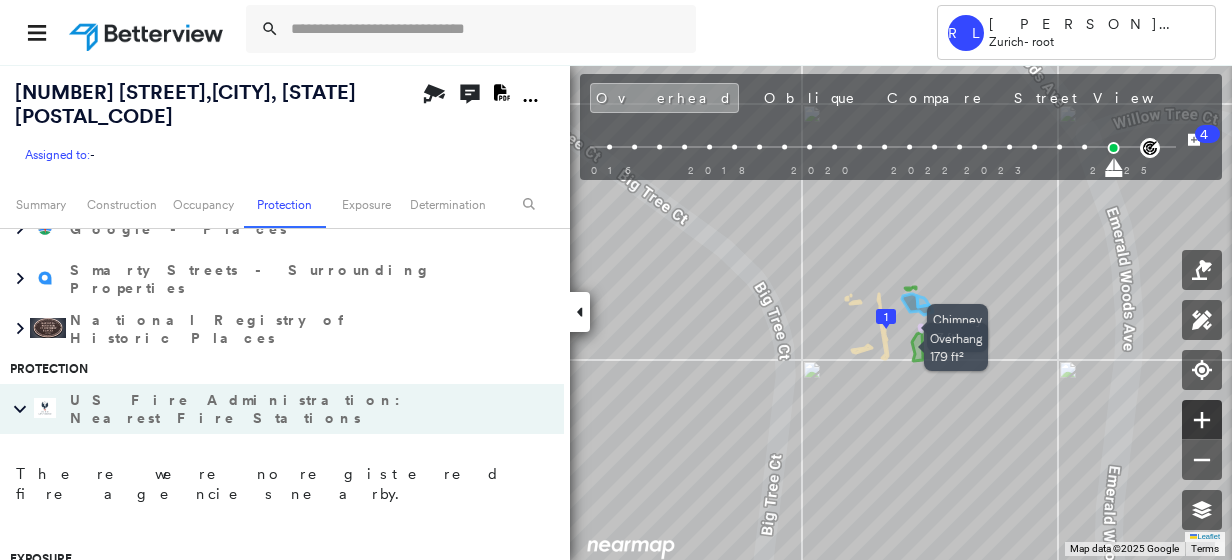 click 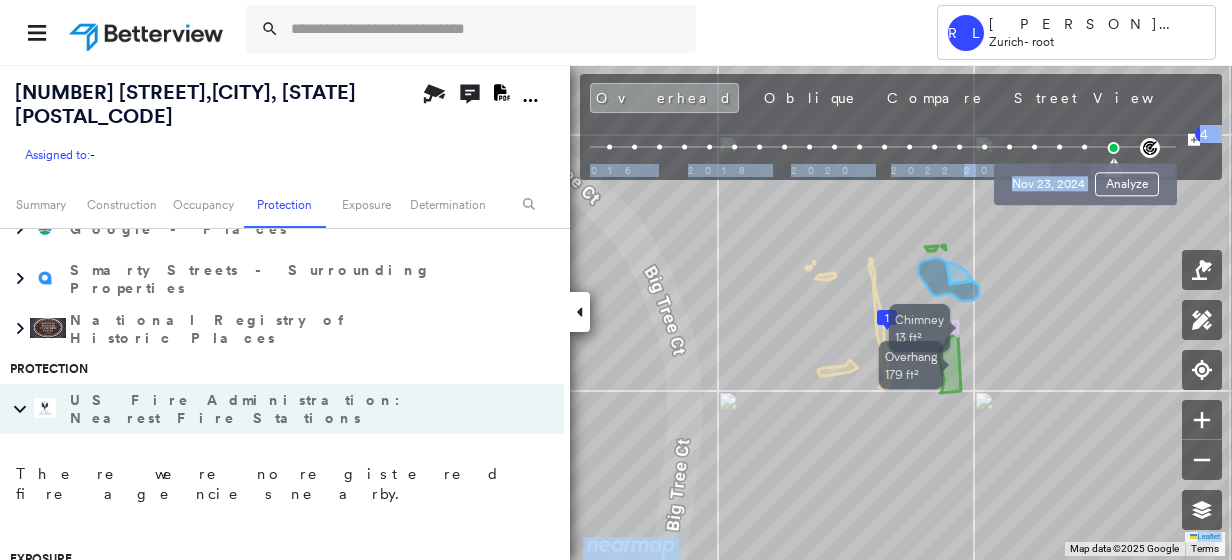 drag, startPoint x: 1114, startPoint y: 157, endPoint x: 1077, endPoint y: 150, distance: 37.65634 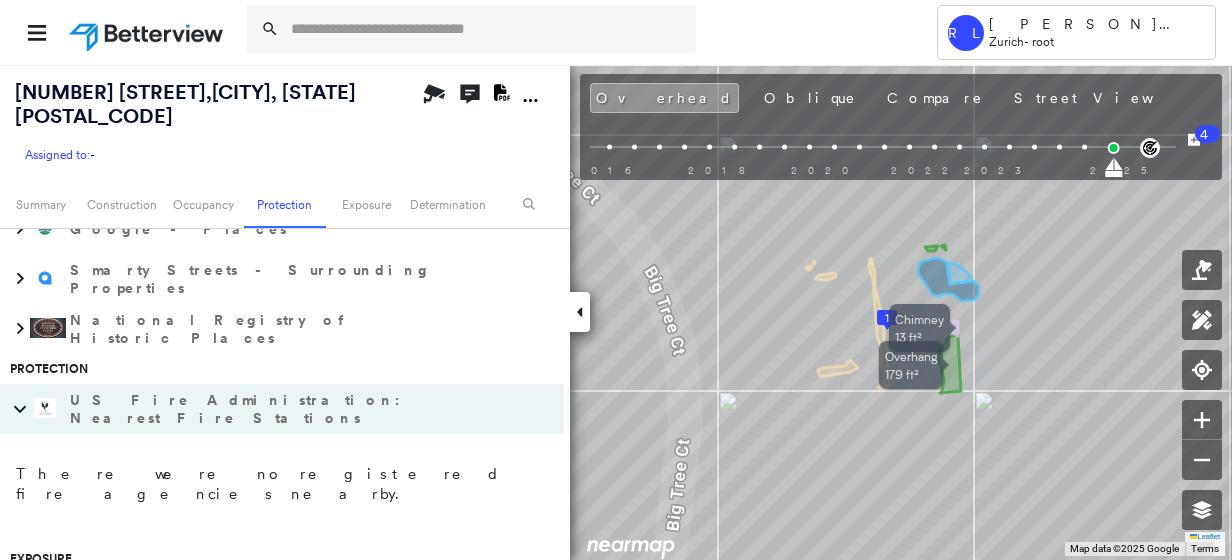 click at bounding box center [1084, 147] 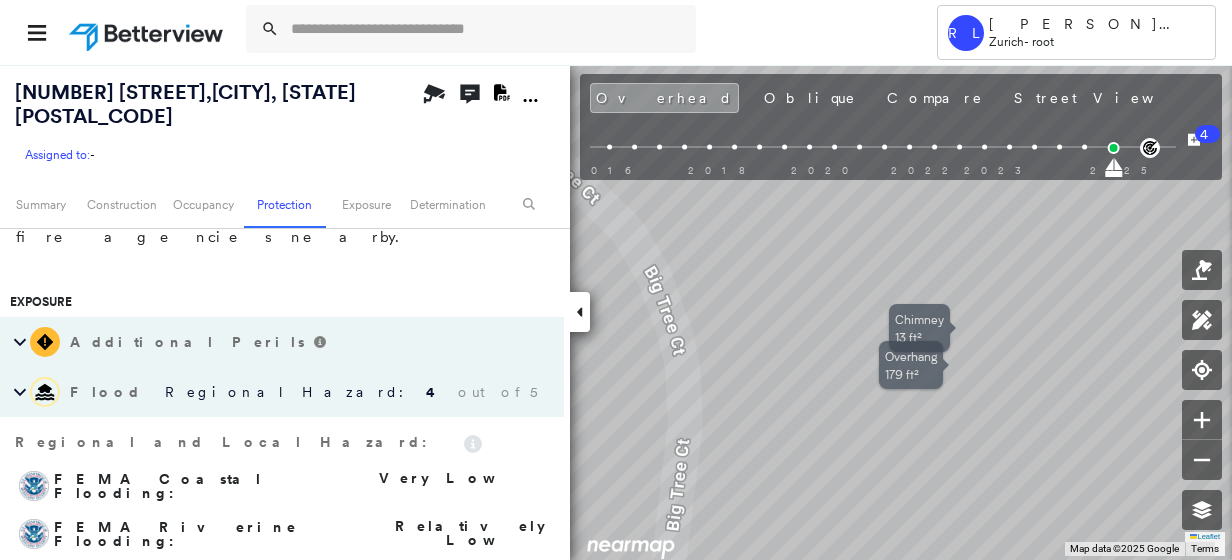 scroll, scrollTop: 1613, scrollLeft: 0, axis: vertical 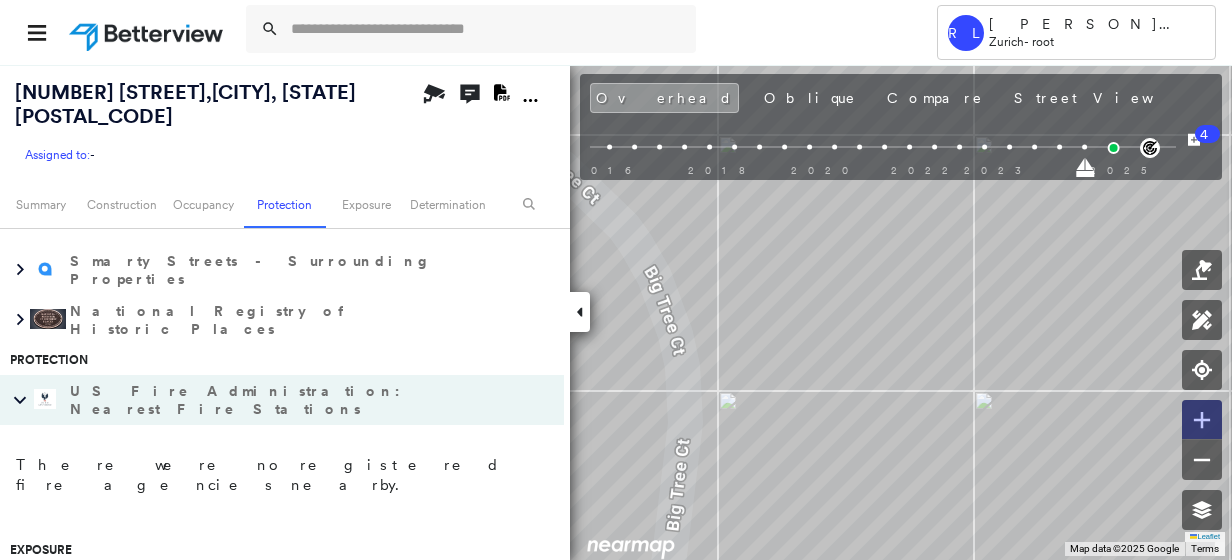 click 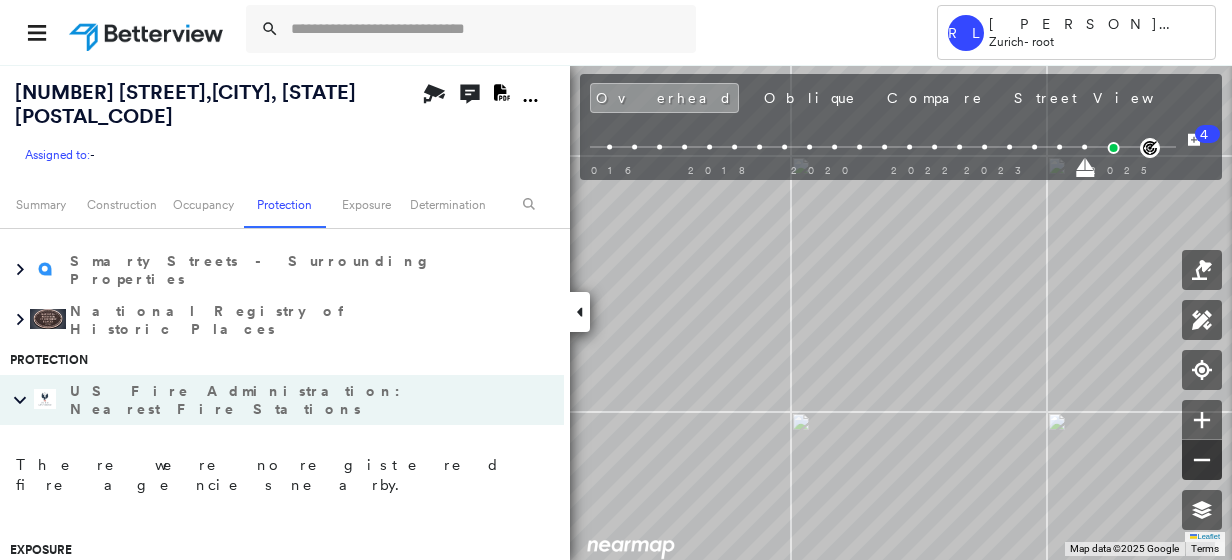click 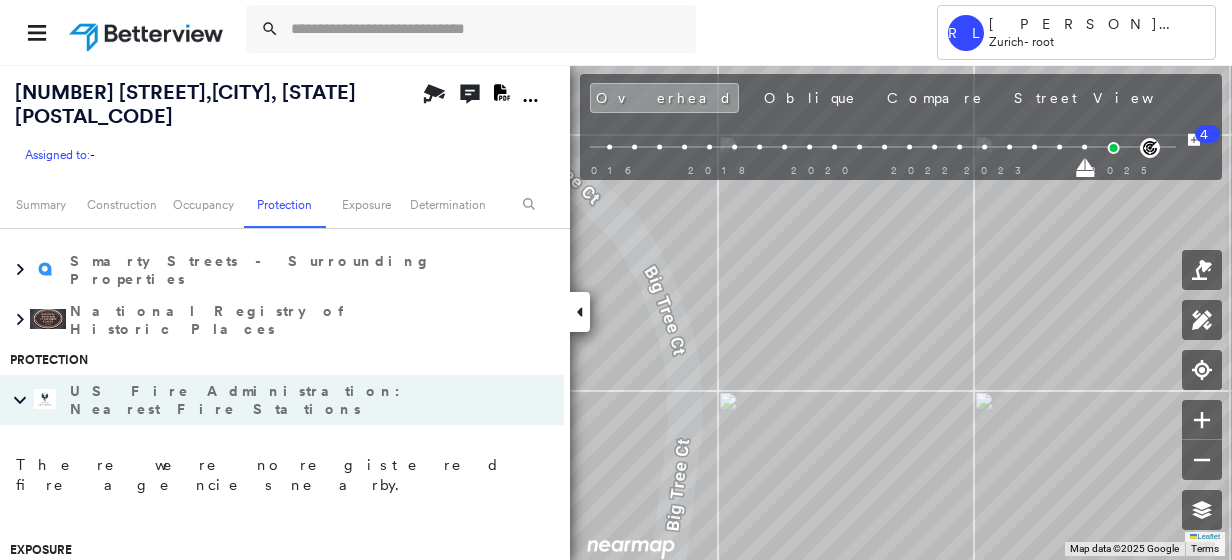 type 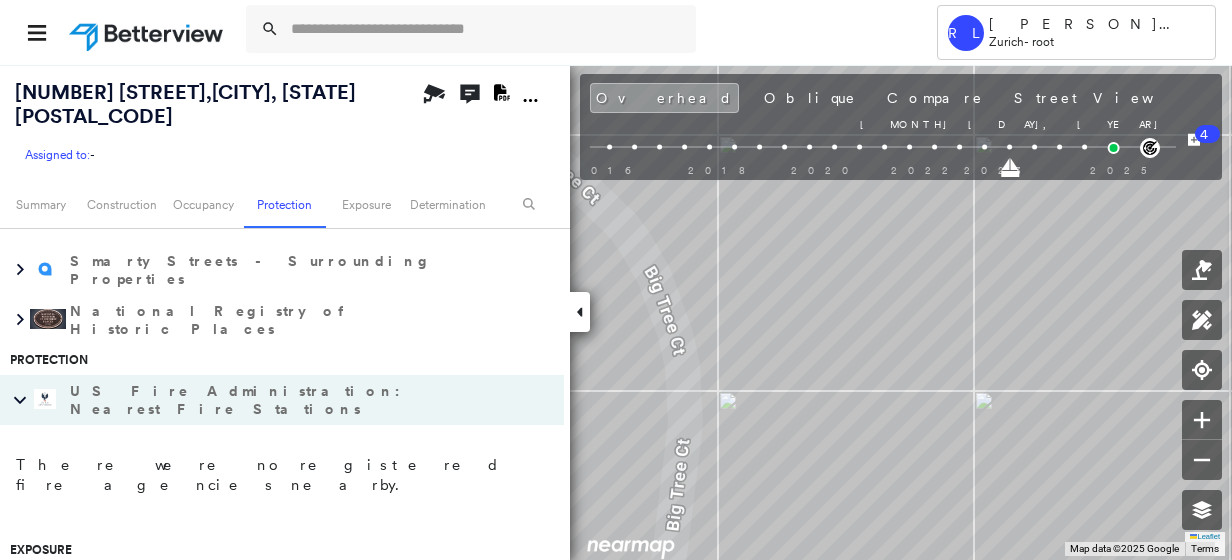 drag, startPoint x: 1087, startPoint y: 170, endPoint x: 1004, endPoint y: 171, distance: 83.00603 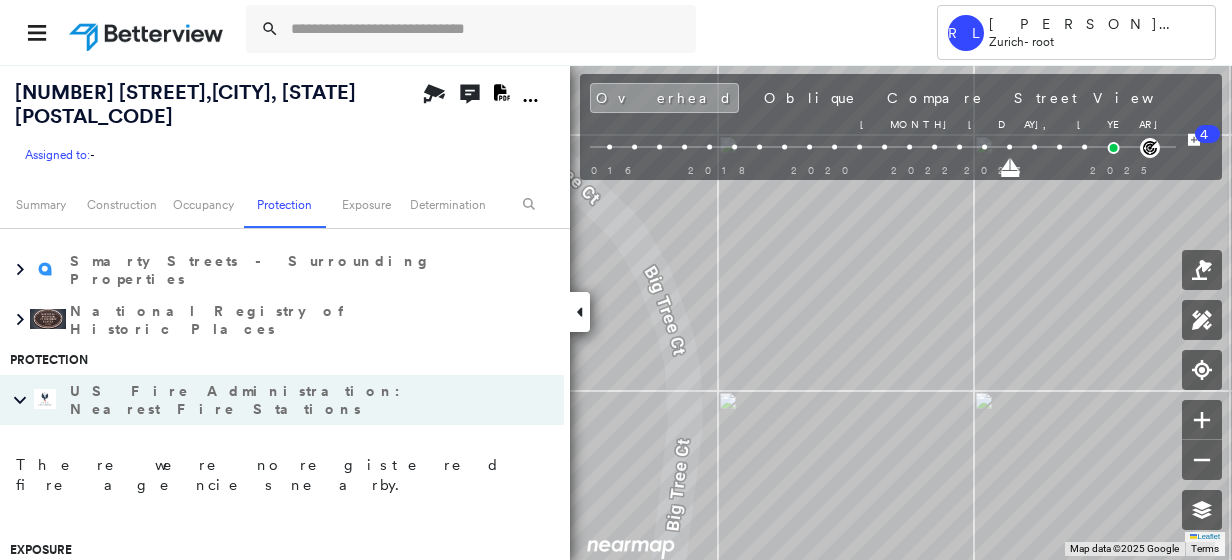click on "[NUMBER] [STREET], [CITY], [STATE] [POSTAL_CODE] Assigned to: - Assigned to: - Assigned to: - Open Comments Download PDF Report Summary Construction Occupancy Protection Exposure Determination Looking for roof spotlights? Analyze this date Overhead Obliques Street View Roof Spotlight™ Index 0 100 25 50 75 1 Comparison Quartile Data For: All Zurich Properties ****** Legend for All Zurich Properties Lowest Quartile: Properties Scoring 0 - 59 Second Quartile: Properties Scoring 60 - 73 Third Quartile: Properties Scoring 74 - 86 Highest Quartile: Properties Scoring 87 - 100 RSI unavailable Building Roof Scores 0 Buildings Policy Information Flags : 0 (0 cleared, 0 uncleared) Construction Occupancy Place Detail Address Vacancy Zoning [NUMBER] [STREET] N Residential [NUMBER] [STREET] N Residential [NUMBER] [STREET] N Residential [NUMBER] [STREET] N Residential [NUMBER] [STREET] Y Residential [NUMBER] [STREET] N Residential [NUMBER] [STREET] N N" at bounding box center (616, 312) 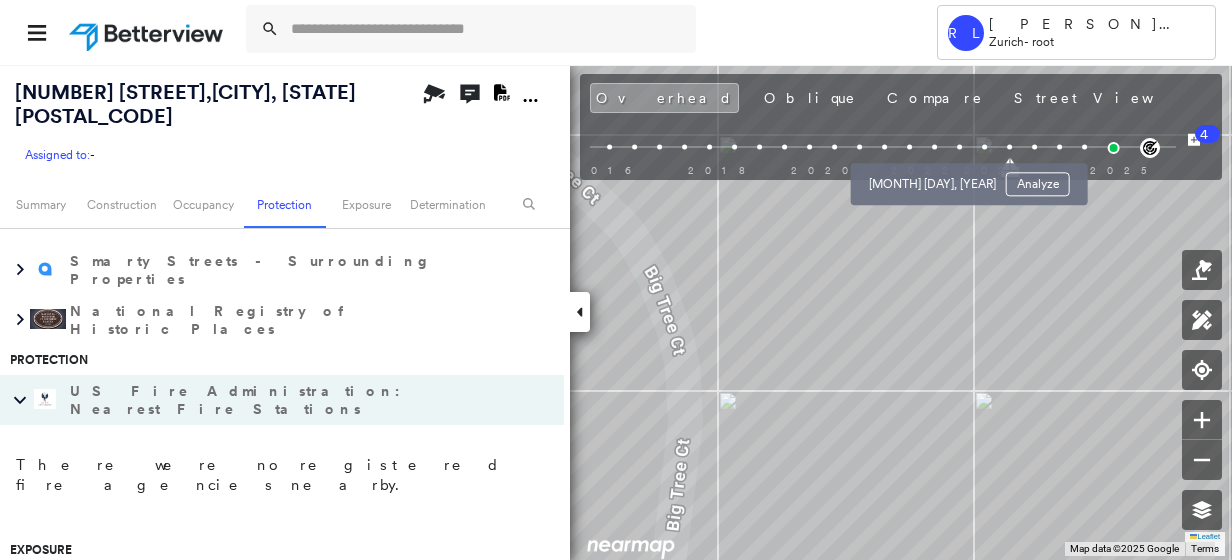 click at bounding box center [934, 147] 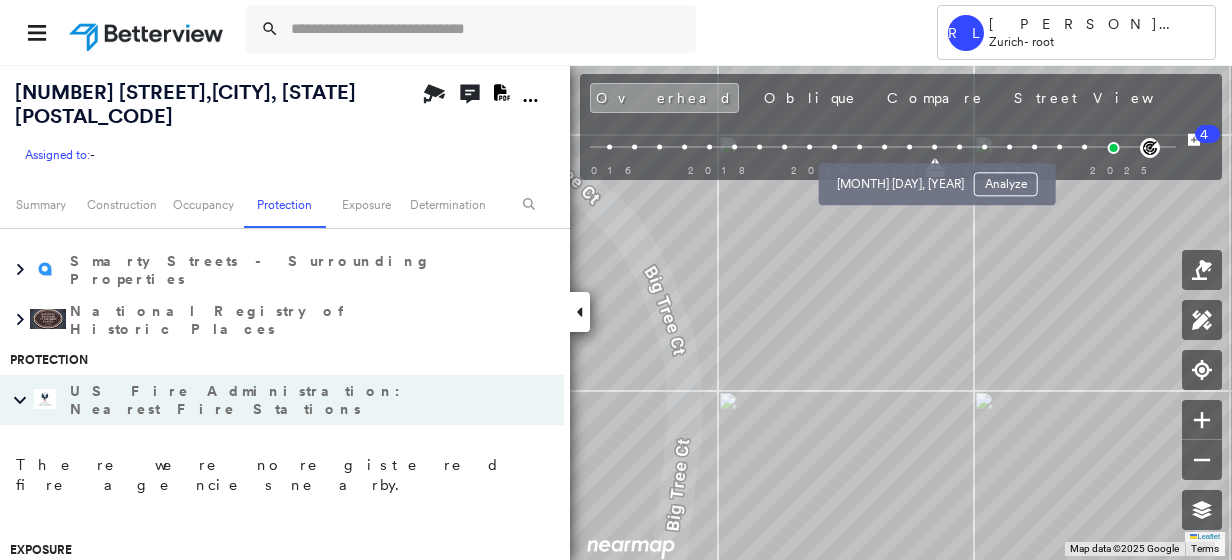click at bounding box center [909, 147] 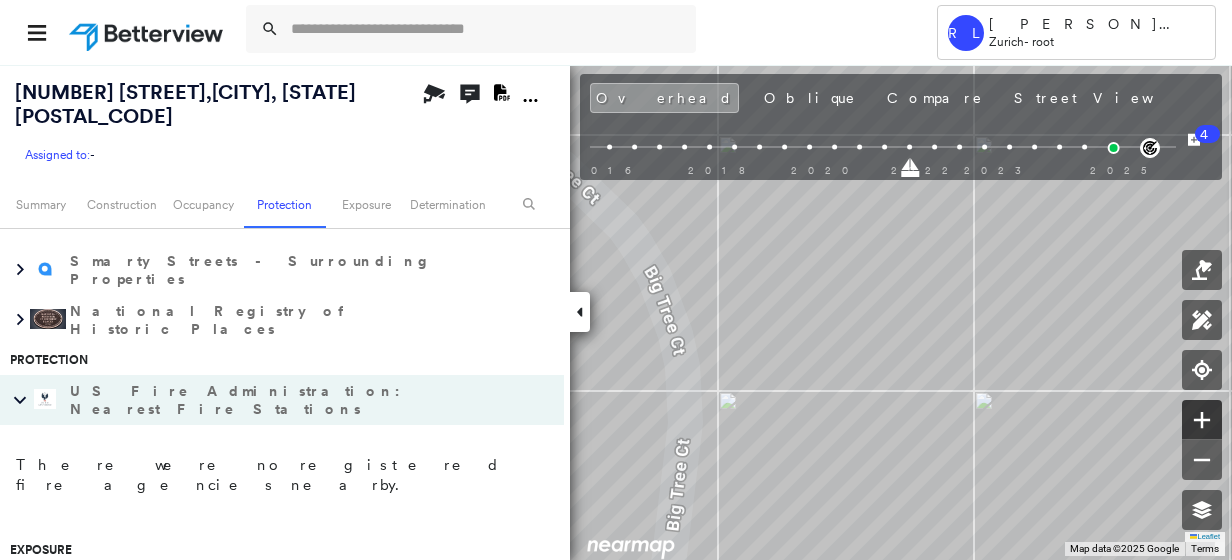 click 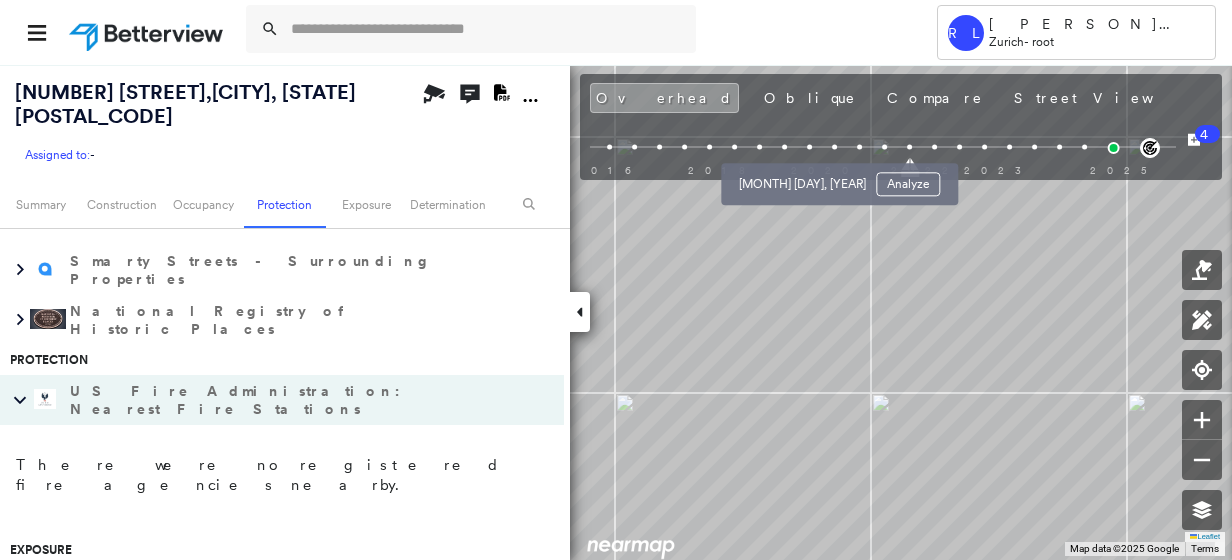 click at bounding box center (809, 147) 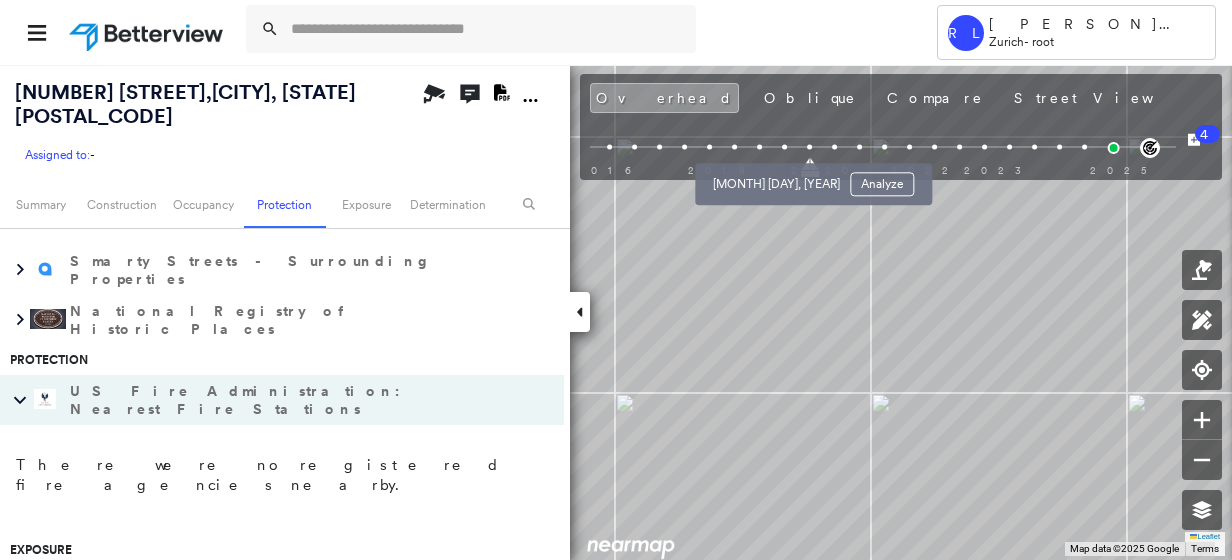 click at bounding box center [784, 147] 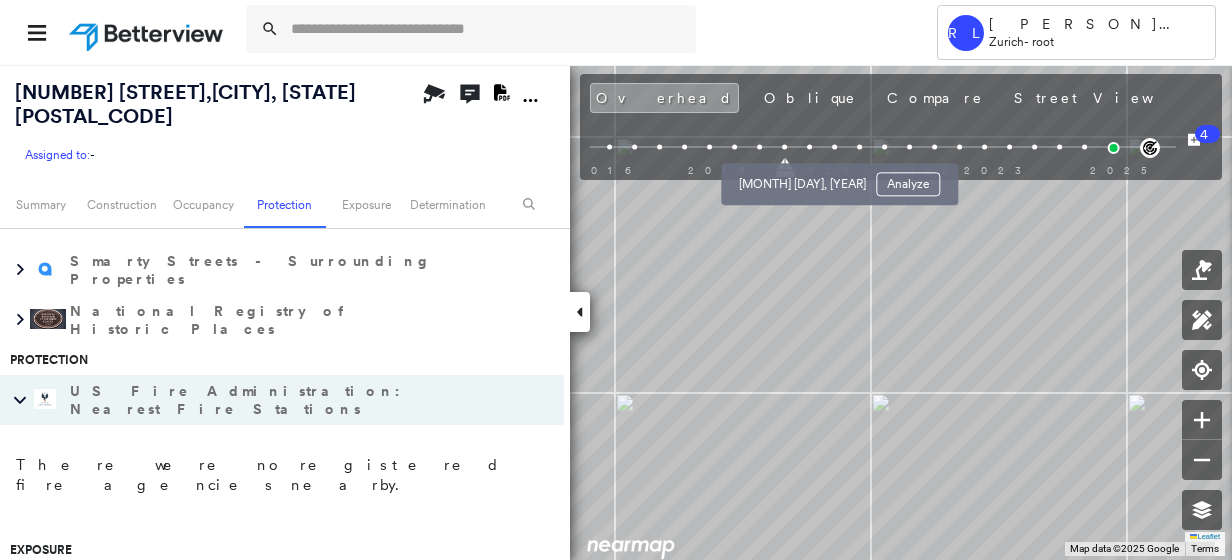 click at bounding box center (809, 147) 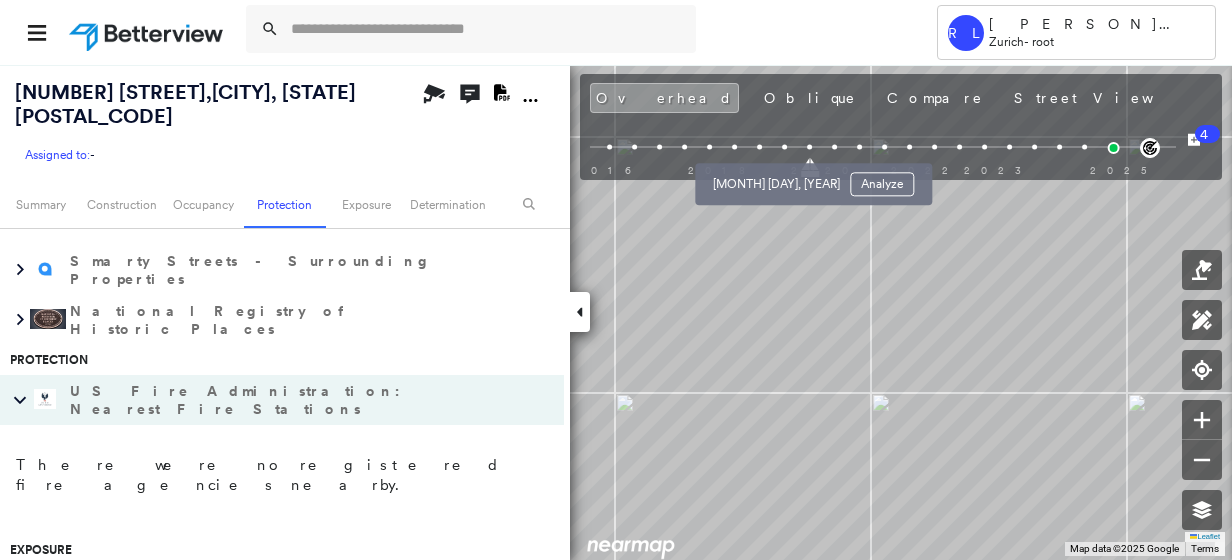 click at bounding box center [784, 147] 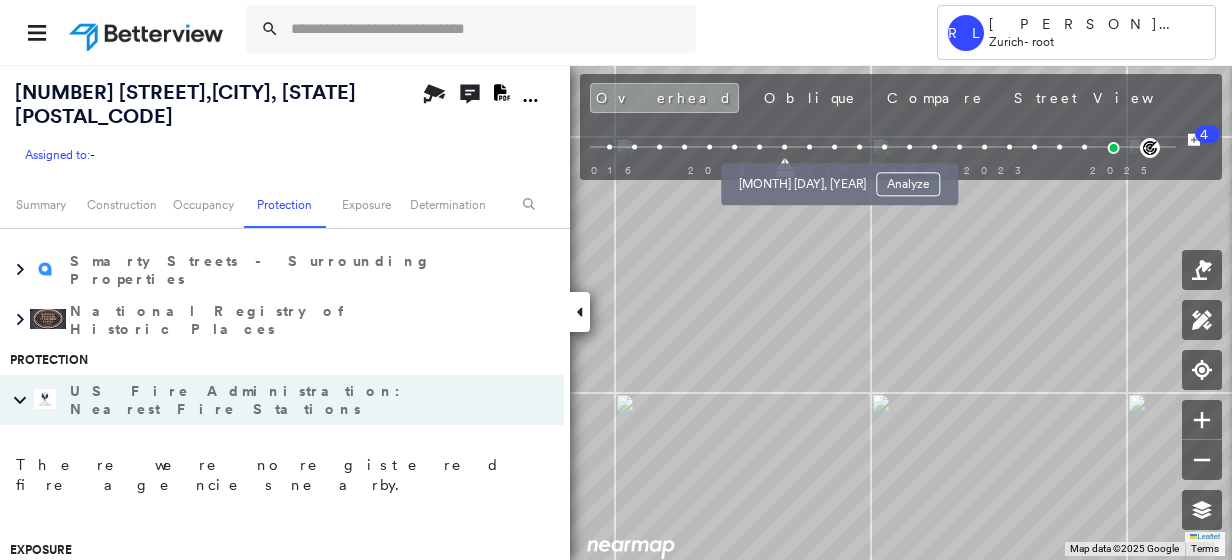 click at bounding box center (809, 147) 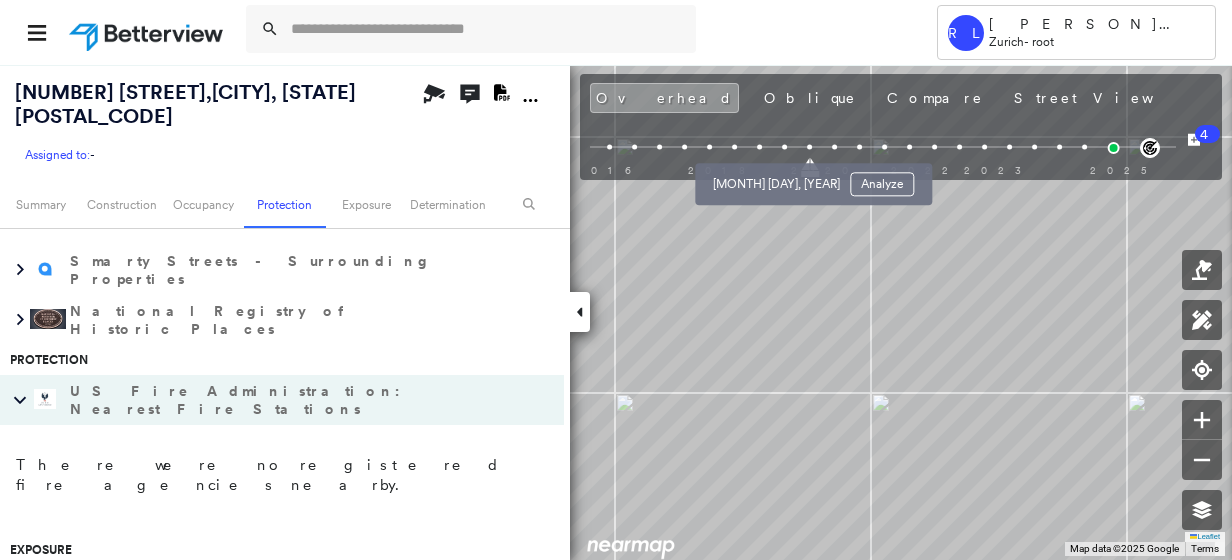 click at bounding box center (784, 147) 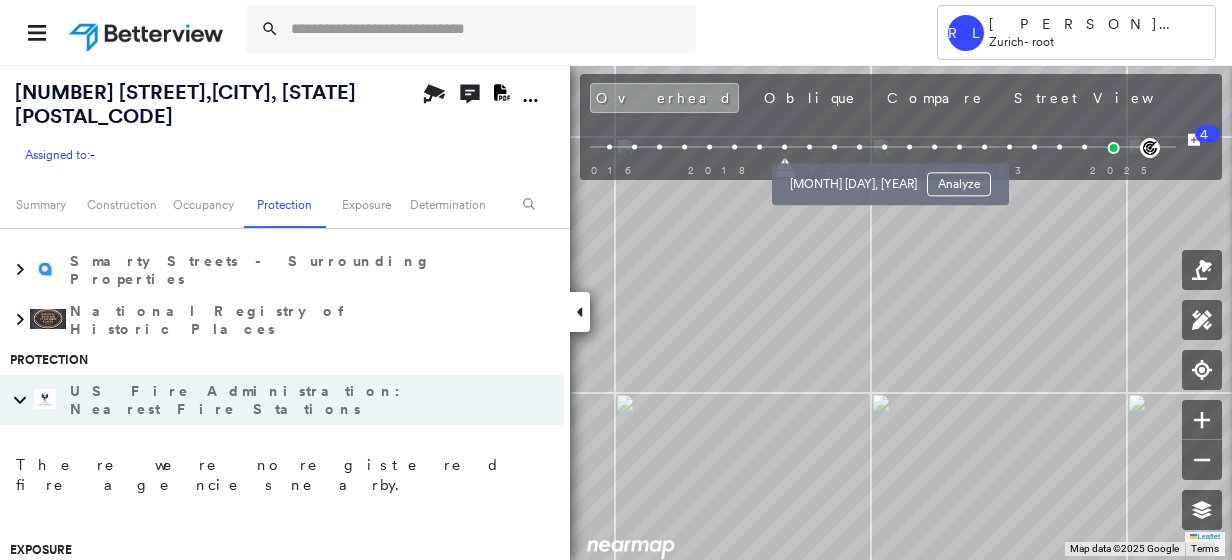 click at bounding box center [859, 147] 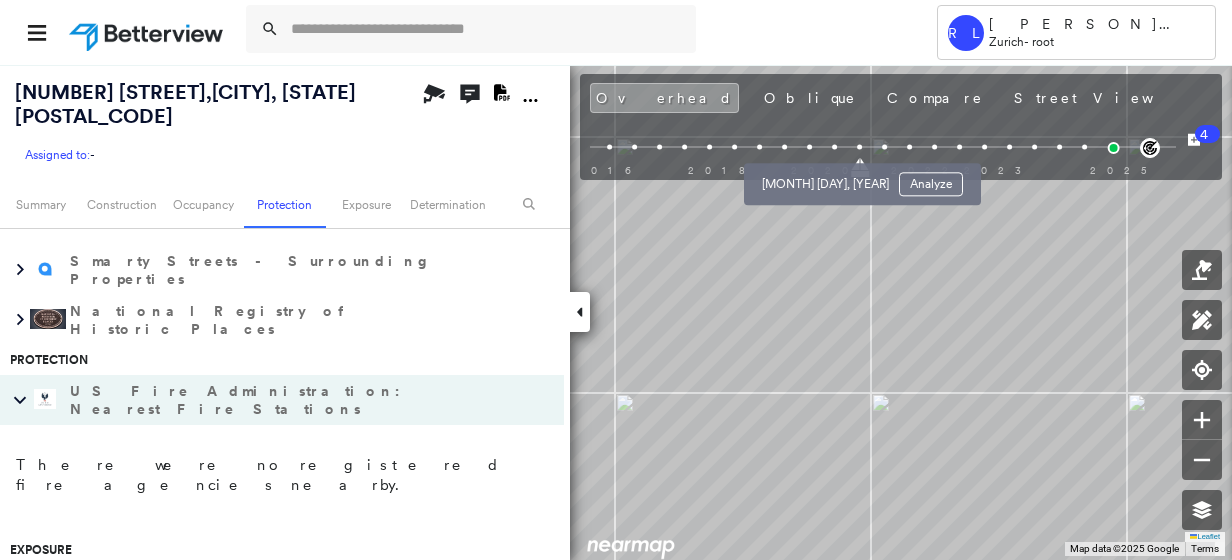 click at bounding box center (834, 147) 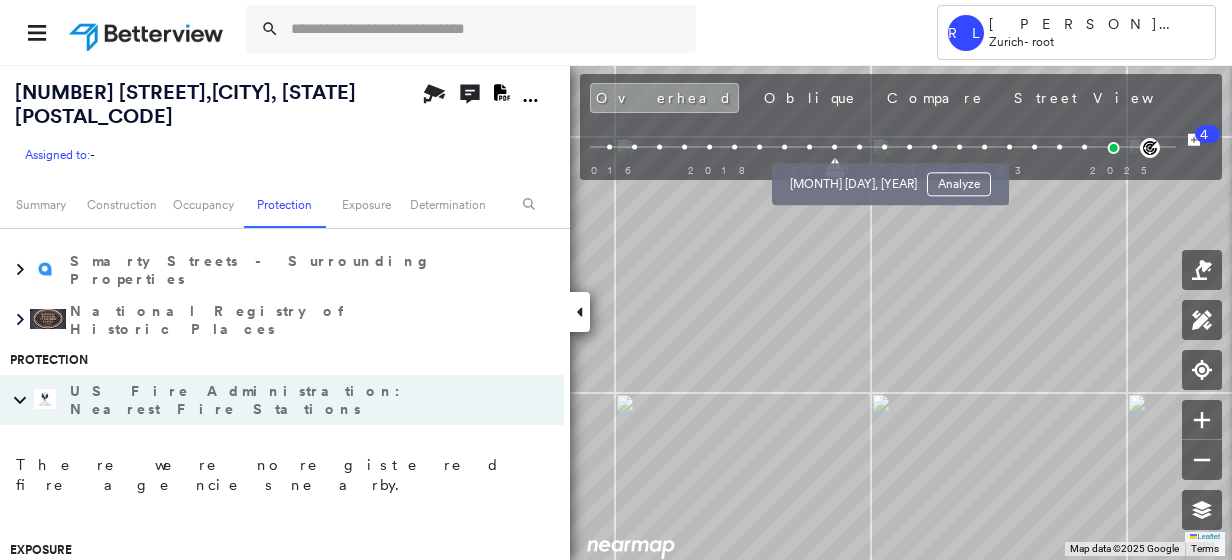 click at bounding box center [859, 147] 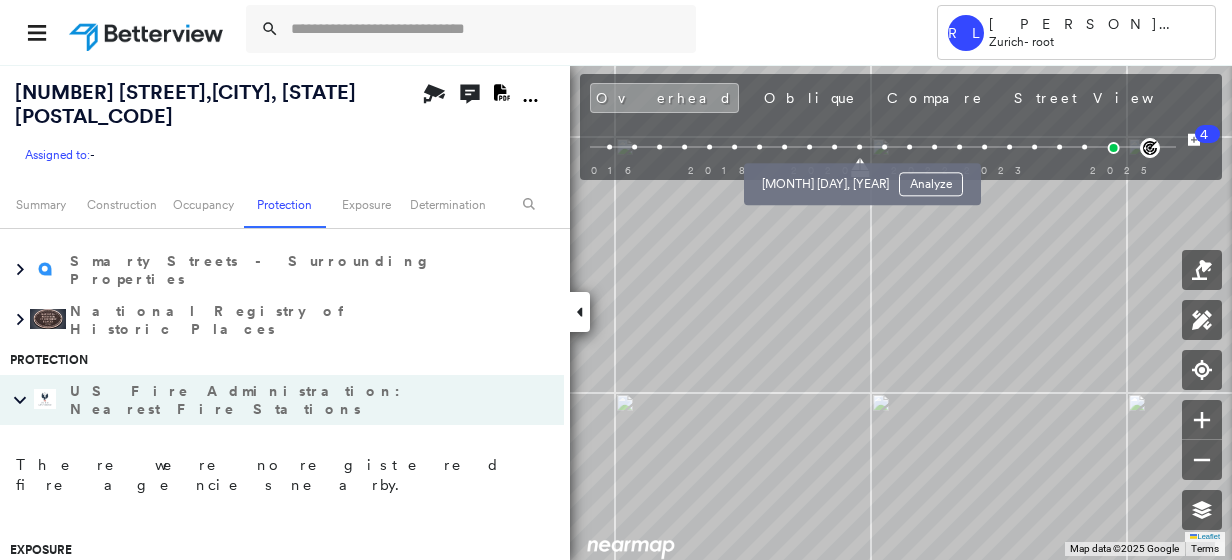 click at bounding box center (834, 147) 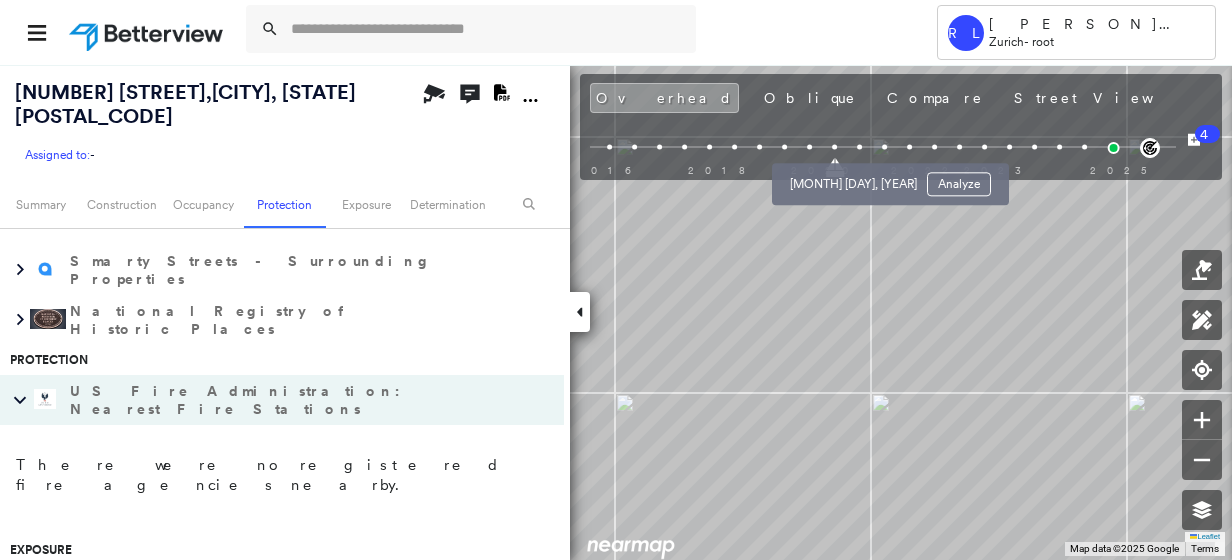 click on "[MONTH] [DAY], [YEAR] Analyze" at bounding box center [890, 178] 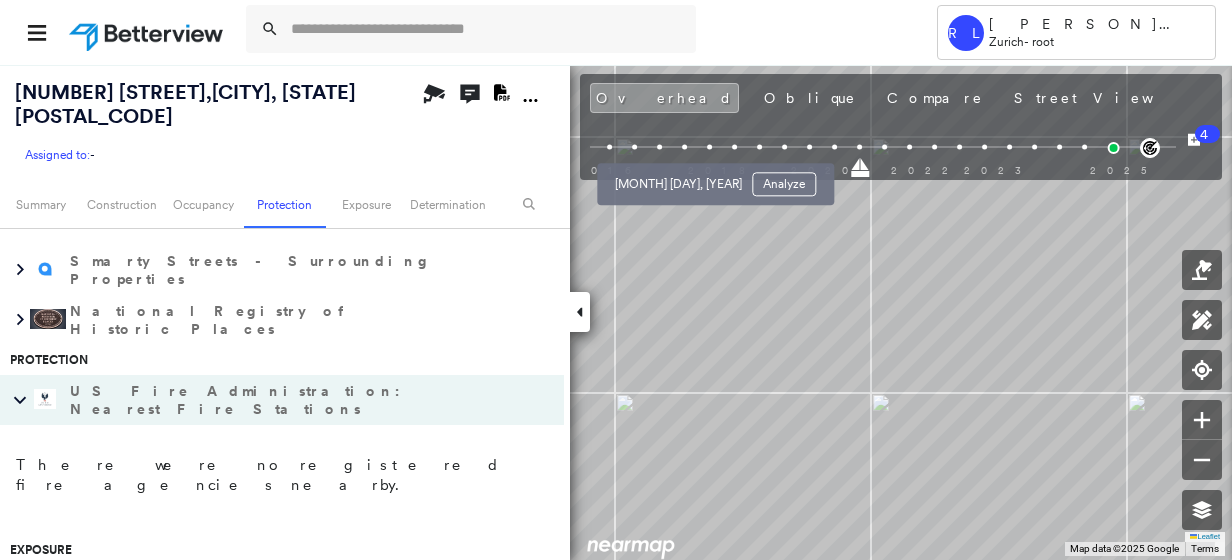 click on "[MONTH] [DAY], [YEAR] Analyze" at bounding box center [715, 178] 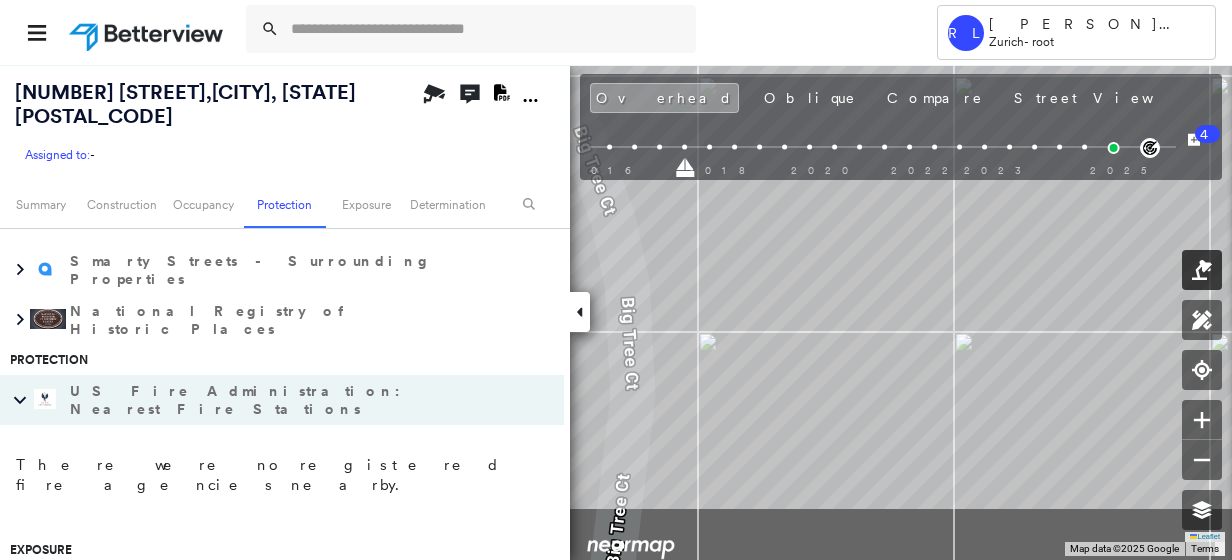 click on "[NUMBER] [STREET], [CITY], [STATE] [POSTAL_CODE] Assigned to: - Assigned to: - Assigned to: - Open Comments Download PDF Report Summary Construction Occupancy Protection Exposure Determination Looking for roof spotlights? Analyze this date Overhead Obliques Street View Roof Spotlight™ Index 0 100 25 50 75 1 Comparison Quartile Data For: All Zurich Properties ****** Legend for All Zurich Properties Lowest Quartile: Properties Scoring 0 - 59 Second Quartile: Properties Scoring 60 - 73 Third Quartile: Properties Scoring 74 - 86 Highest Quartile: Properties Scoring 87 - 100 RSI unavailable Building Roof Scores 0 Buildings Policy Information Flags : 0 (0 cleared, 0 uncleared) Construction Occupancy Place Detail Address Vacancy Zoning [NUMBER] [STREET] N Residential [NUMBER] [STREET] N Residential [NUMBER] [STREET] N Residential [NUMBER] [STREET] N Residential [NUMBER] [STREET] Y Residential [NUMBER] [STREET] N Residential [NUMBER] [STREET] N N" at bounding box center (616, 312) 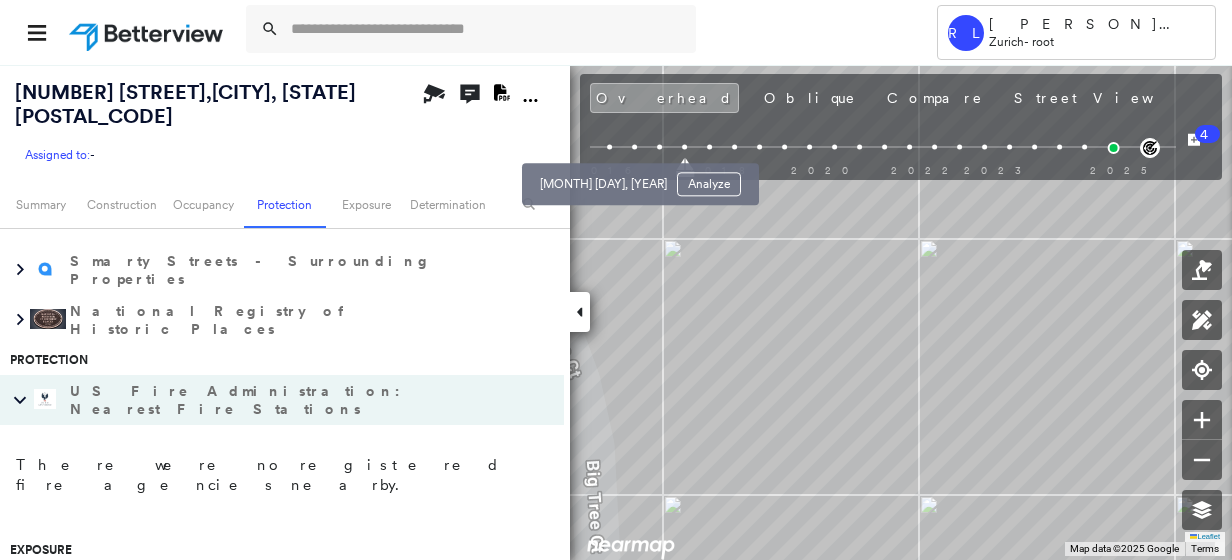 click at bounding box center [609, 147] 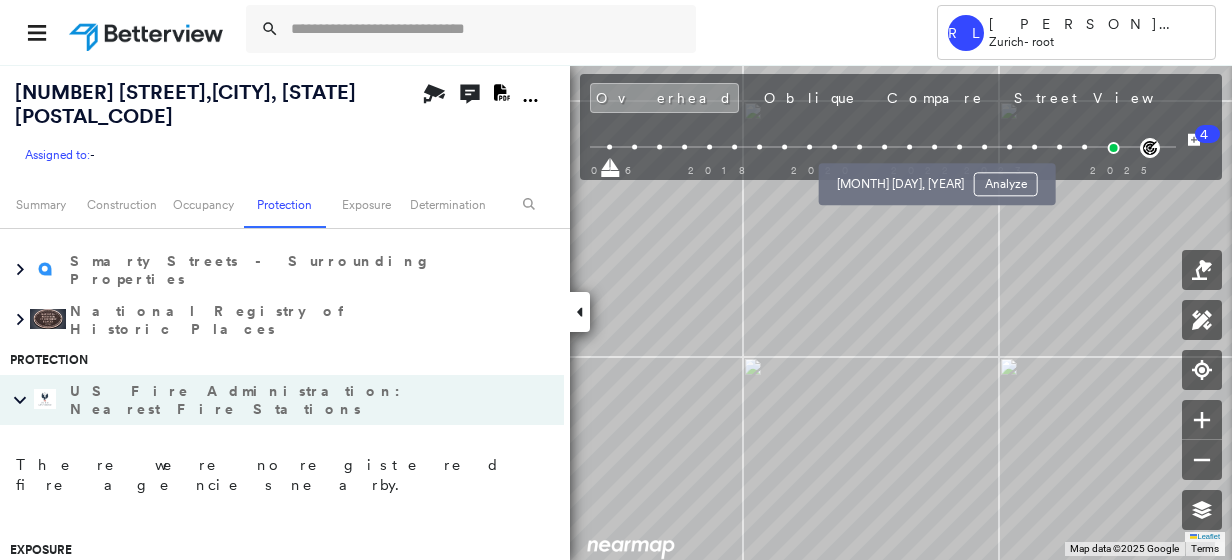 click at bounding box center (909, 147) 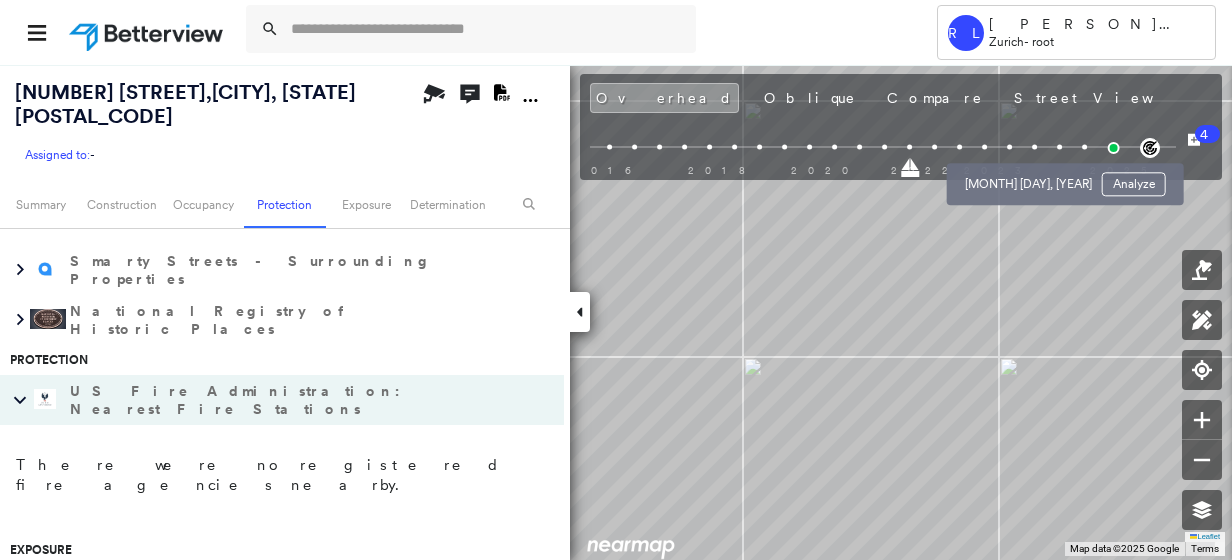 click at bounding box center [1034, 147] 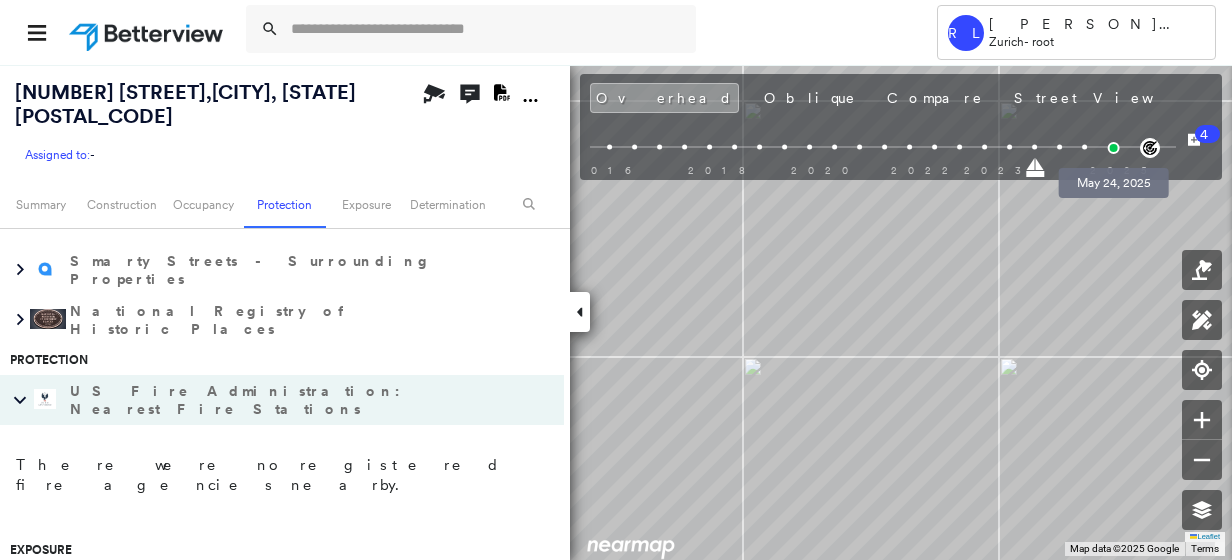 click at bounding box center [1113, 148] 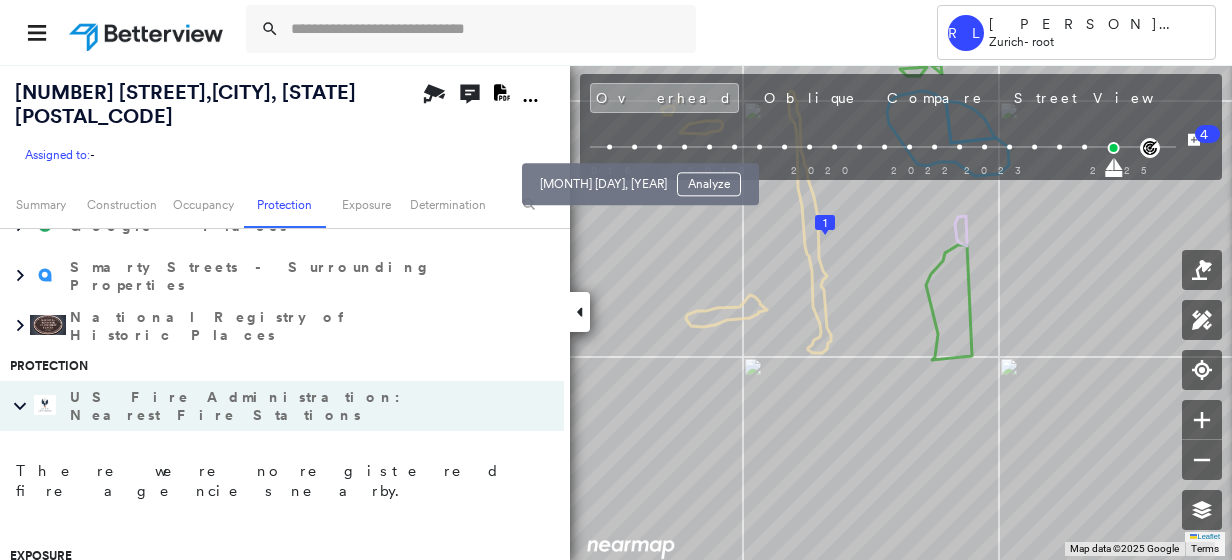 click at bounding box center (609, 147) 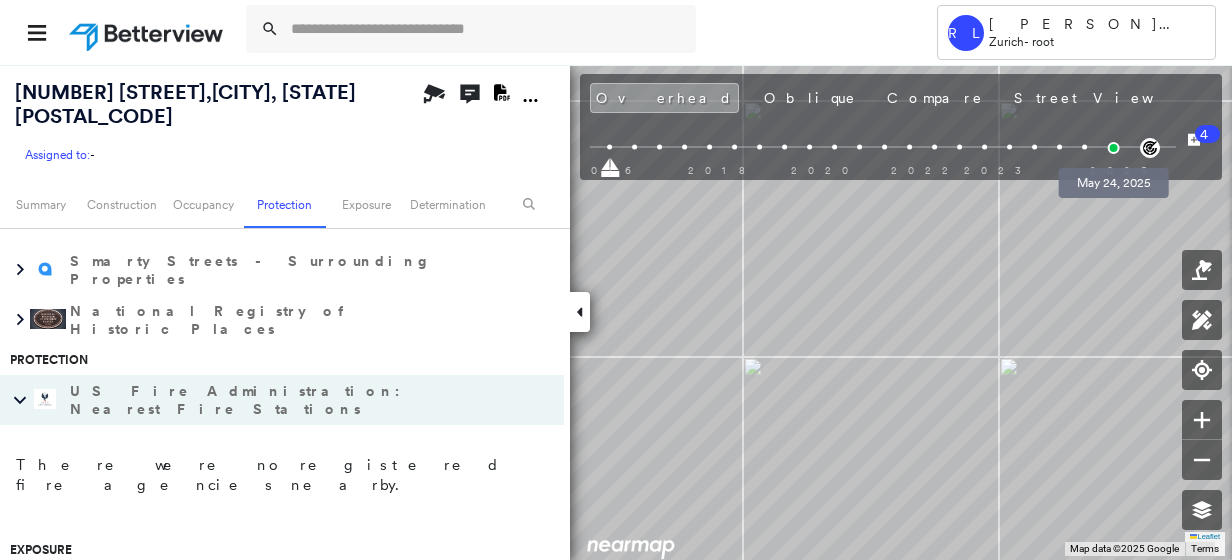 click at bounding box center (1113, 148) 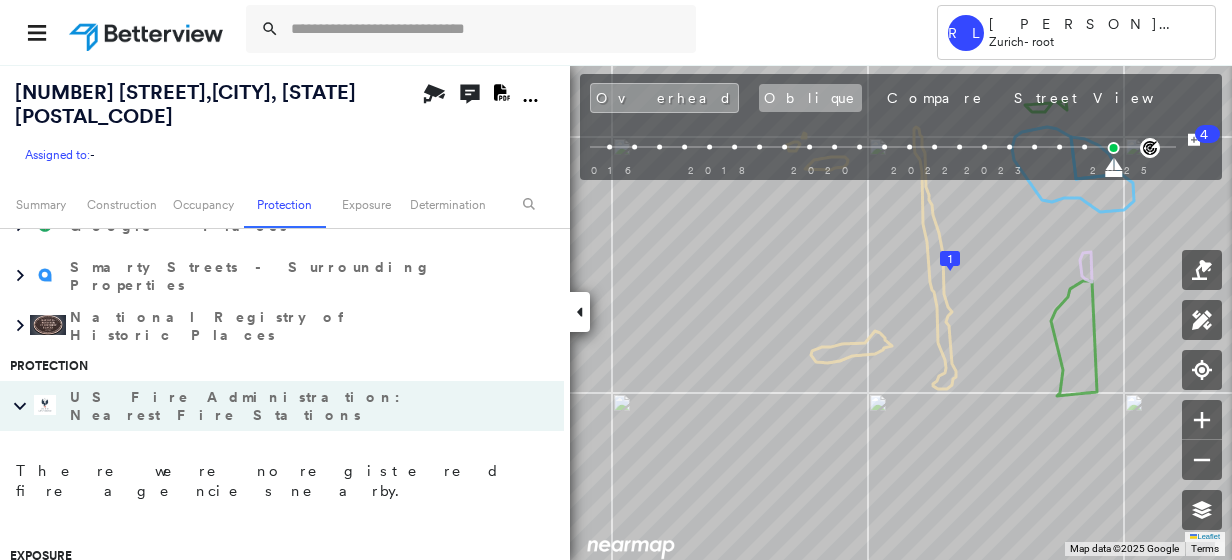 click on "Oblique" at bounding box center [810, 98] 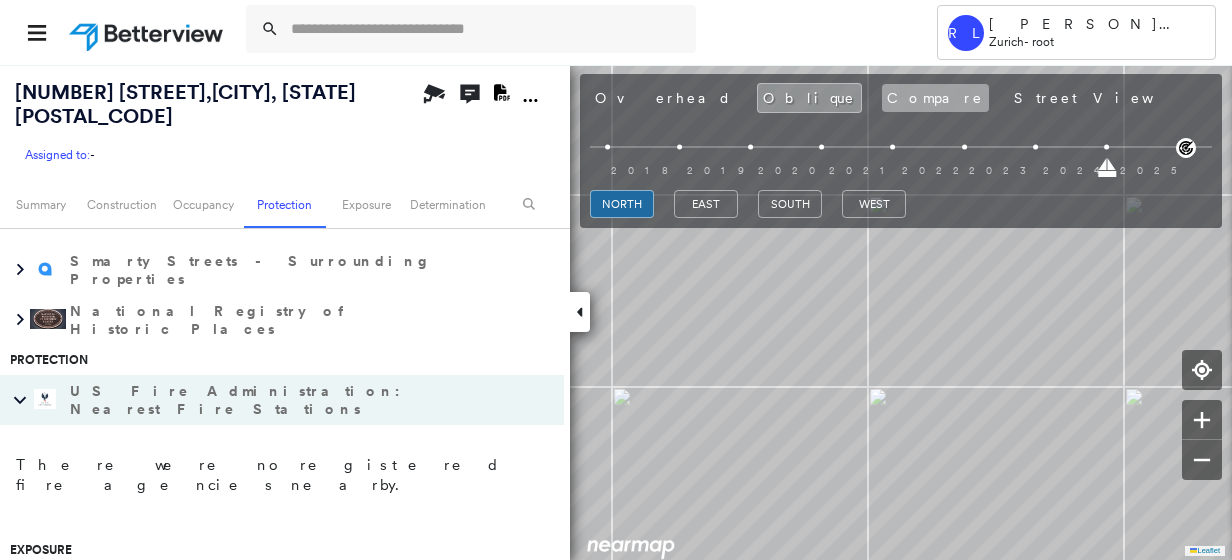 click on "Compare" at bounding box center [935, 98] 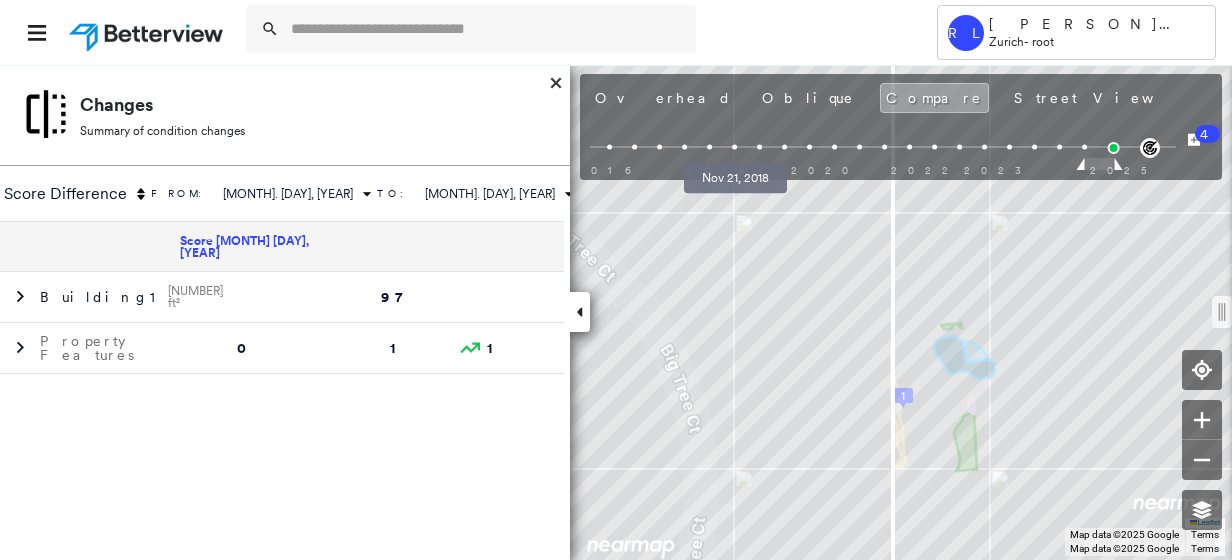 click at bounding box center (734, 147) 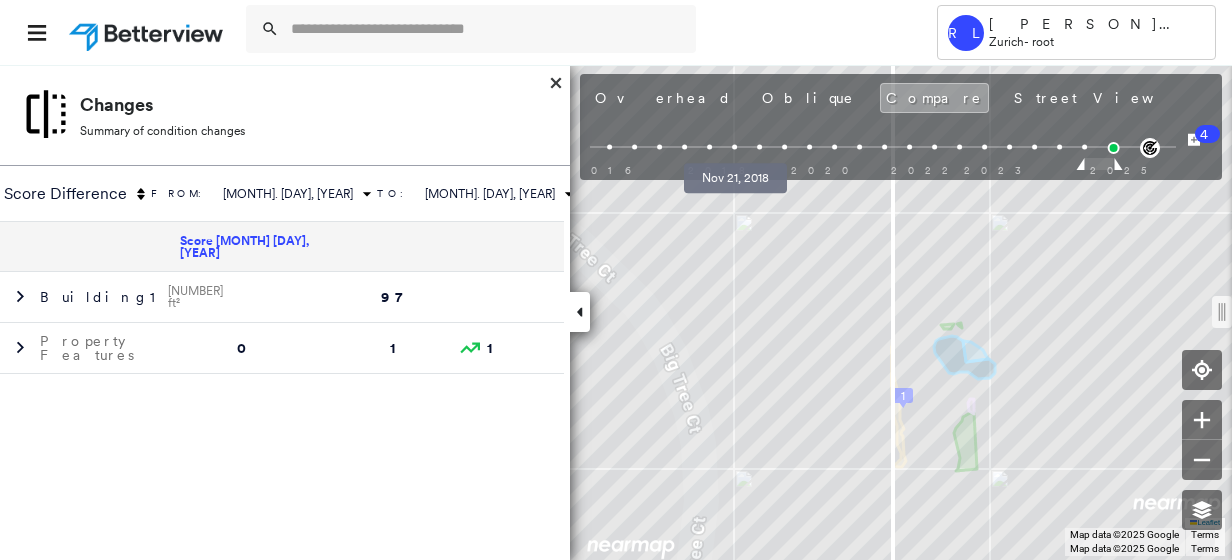click at bounding box center (734, 147) 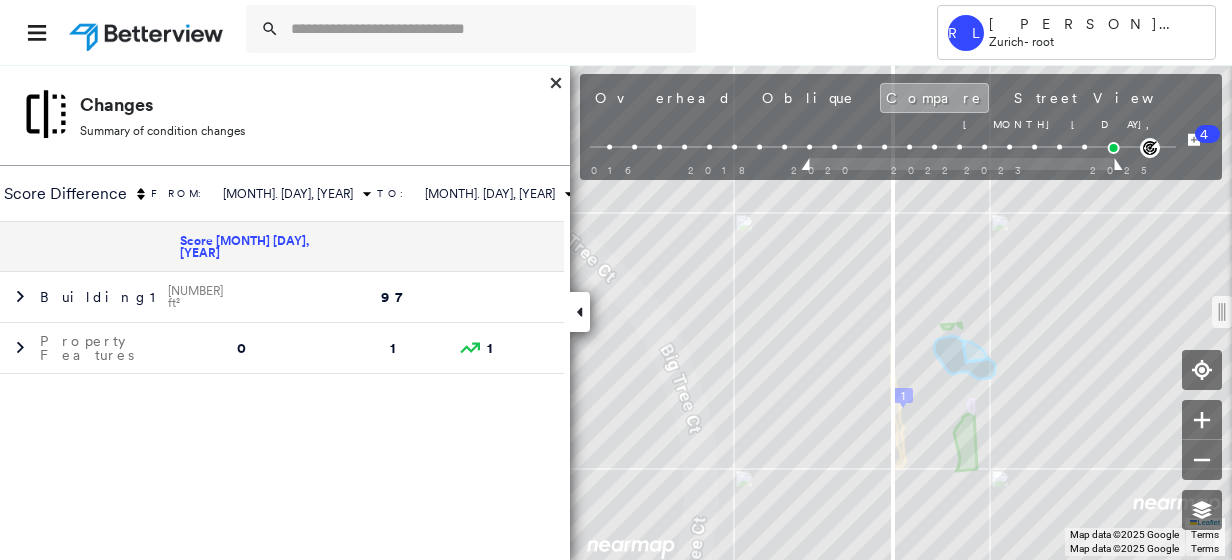click on "[NUMBER] [STREET], [CITY], [STATE] [POSTAL_CODE] Assigned to: - Assigned to: - Assigned to: - Open Comments Download PDF Report Summary Construction Occupancy Protection Exposure Determination Looking for roof spotlights? Analyze this date Overhead Obliques Street View Roof Spotlight™ Index 0 100 25 50 75 1 Comparison Quartile Data For: All Zurich Properties ****** Legend for All Zurich Properties Lowest Quartile: Properties Scoring 0 - 59 Second Quartile: Properties Scoring 60 - 73 Third Quartile: Properties Scoring 74 - 86 Highest Quartile: Properties Scoring 87 - 100 RSI unavailable Building Roof Scores 0 Buildings Policy Information Flags : 0 (0 cleared, 0 uncleared) Construction Occupancy Place Detail Address Vacancy Zoning [NUMBER] [STREET] N Residential [NUMBER] [STREET] N Residential [NUMBER] [STREET] N Residential [NUMBER] [STREET] N Residential [NUMBER] [STREET] Y Residential [NUMBER] [STREET] N Residential [NUMBER] [STREET] N N" at bounding box center (616, 312) 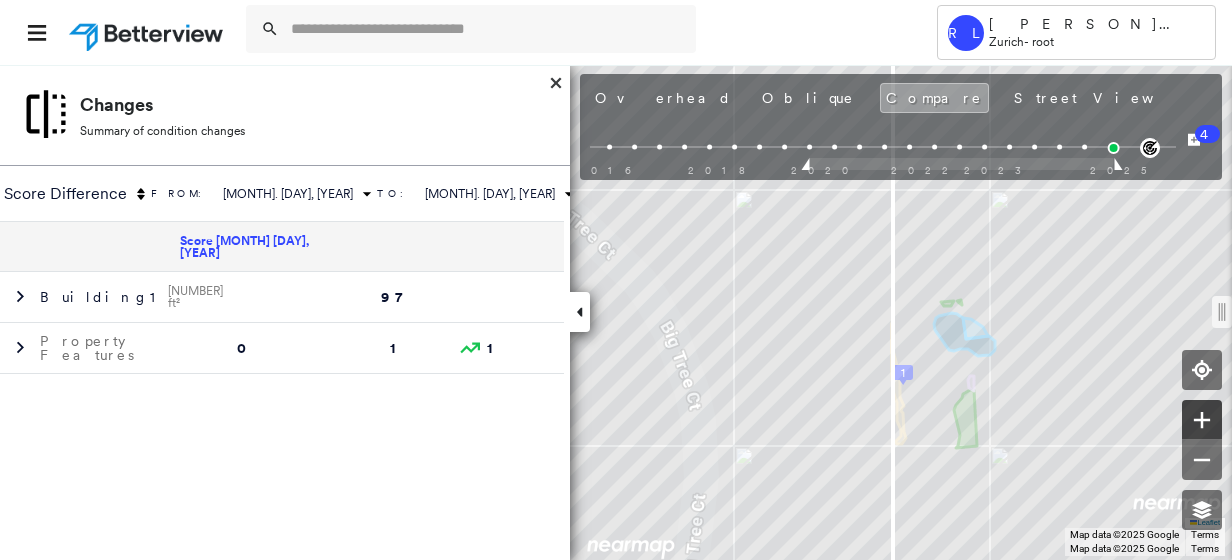 click at bounding box center [1202, 420] 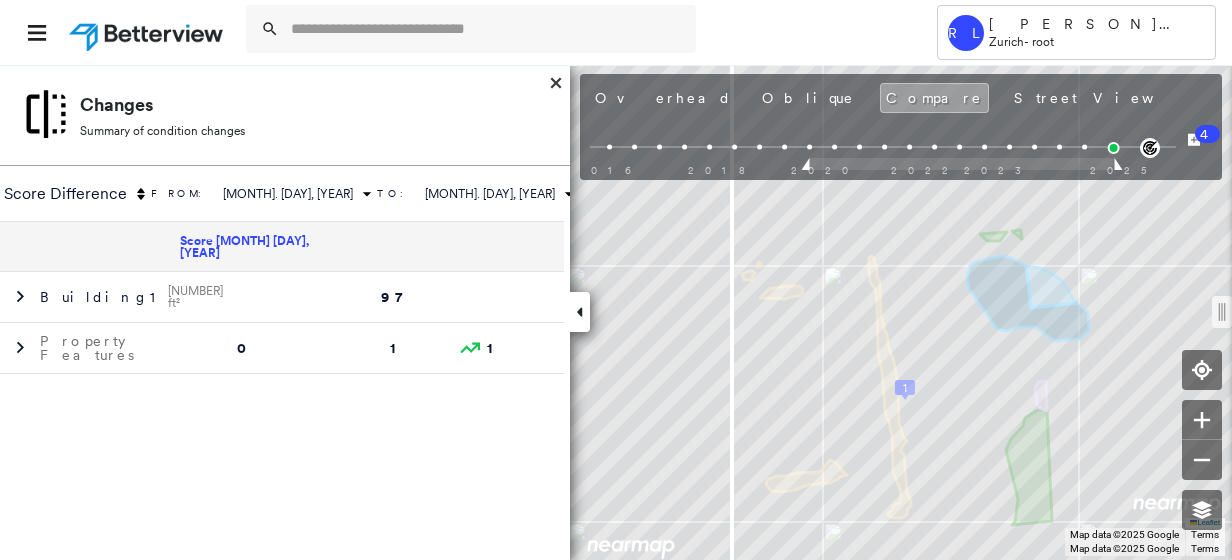 drag, startPoint x: 894, startPoint y: 310, endPoint x: 731, endPoint y: 554, distance: 293.43652 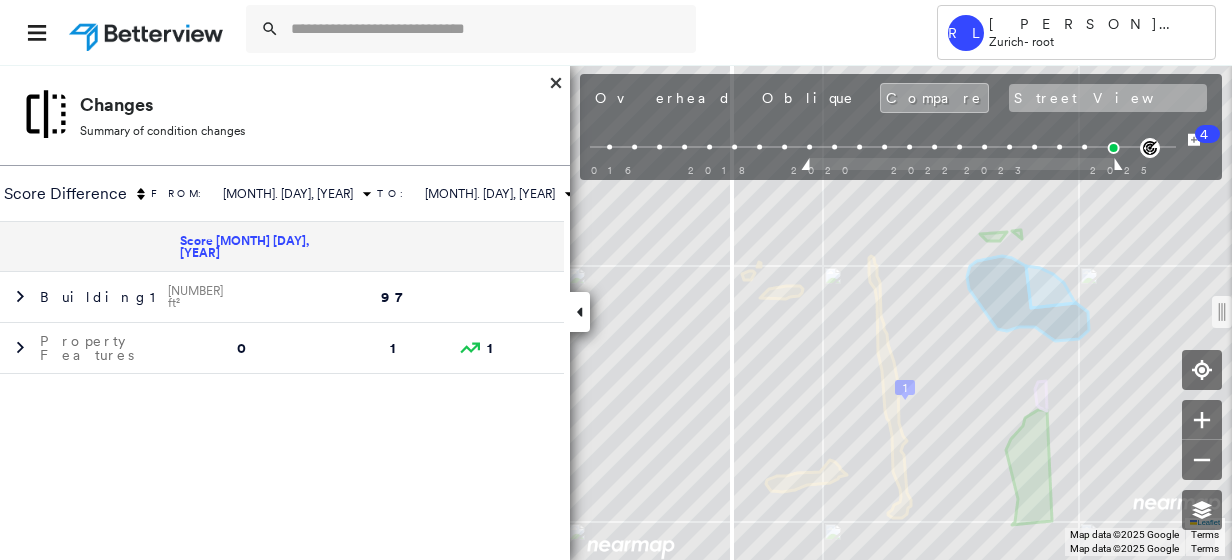 click on "Street View" at bounding box center (1108, 98) 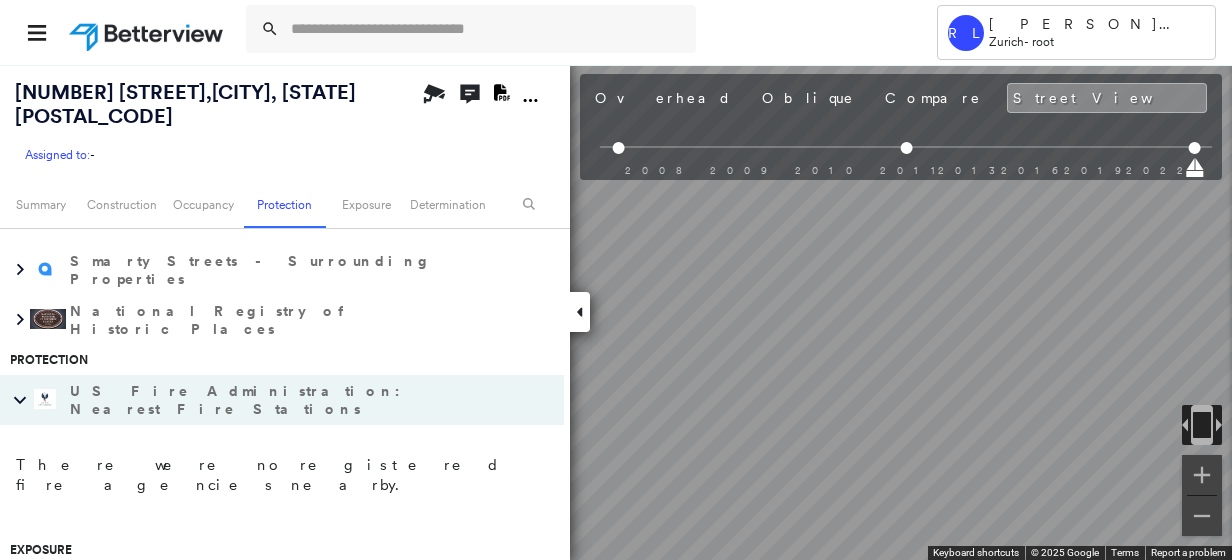 click on "[NUMBER] [STREET], [CITY], [STATE] [POSTAL_CODE] Assigned to: - Assigned to: - Assigned to: - Open Comments Download PDF Report Summary Construction Occupancy Protection Exposure Determination Looking for roof spotlights? Analyze this date Overhead Obliques Street View Roof Spotlight™ Index 0 100 25 50 75 1 Comparison Quartile Data For: All Zurich Properties ****** Legend for All Zurich Properties Lowest Quartile: Properties Scoring 0 - 59 Second Quartile: Properties Scoring 60 - 73 Third Quartile: Properties Scoring 74 - 86 Highest Quartile: Properties Scoring 87 - 100 RSI unavailable Building Roof Scores 0 Buildings Policy Information Flags : 0 (0 cleared, 0 uncleared) Construction Occupancy Place Detail Address Vacancy Zoning [NUMBER] [STREET] N Residential [NUMBER] [STREET] N Residential [NUMBER] [STREET] N Residential [NUMBER] [STREET] N Residential [NUMBER] [STREET] Y Residential [NUMBER] [STREET] N Residential [NUMBER] [STREET] N N" at bounding box center [616, 312] 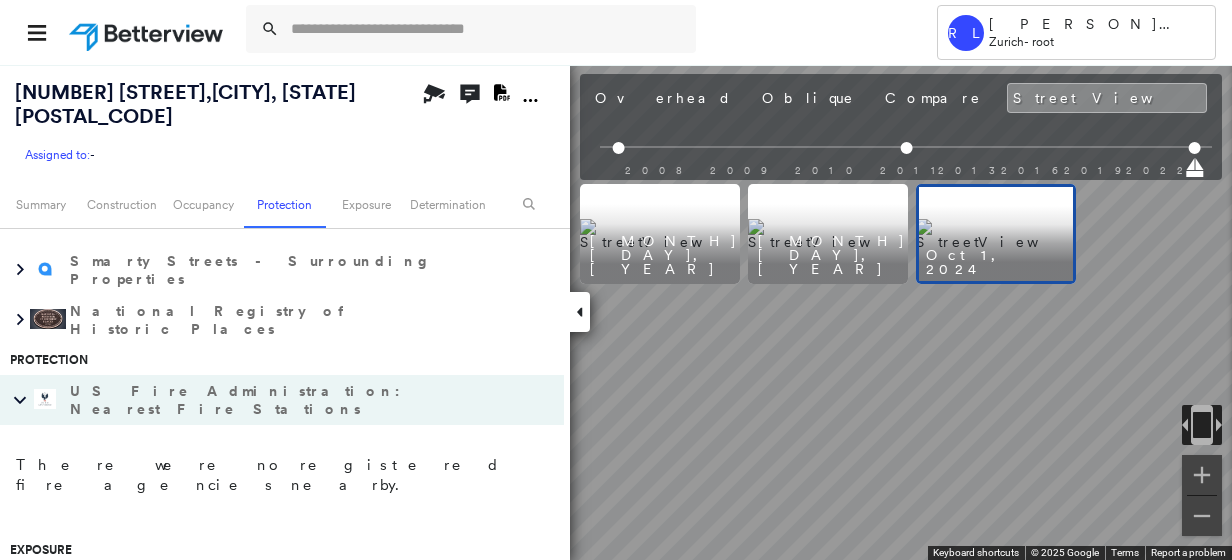 click at bounding box center [828, 234] 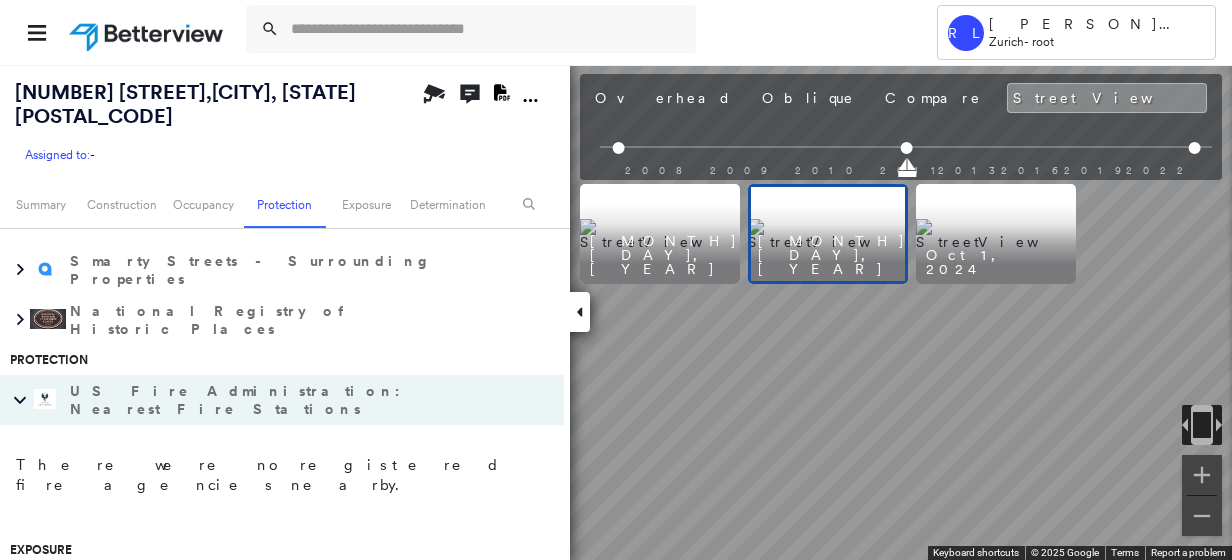 click at bounding box center (996, 234) 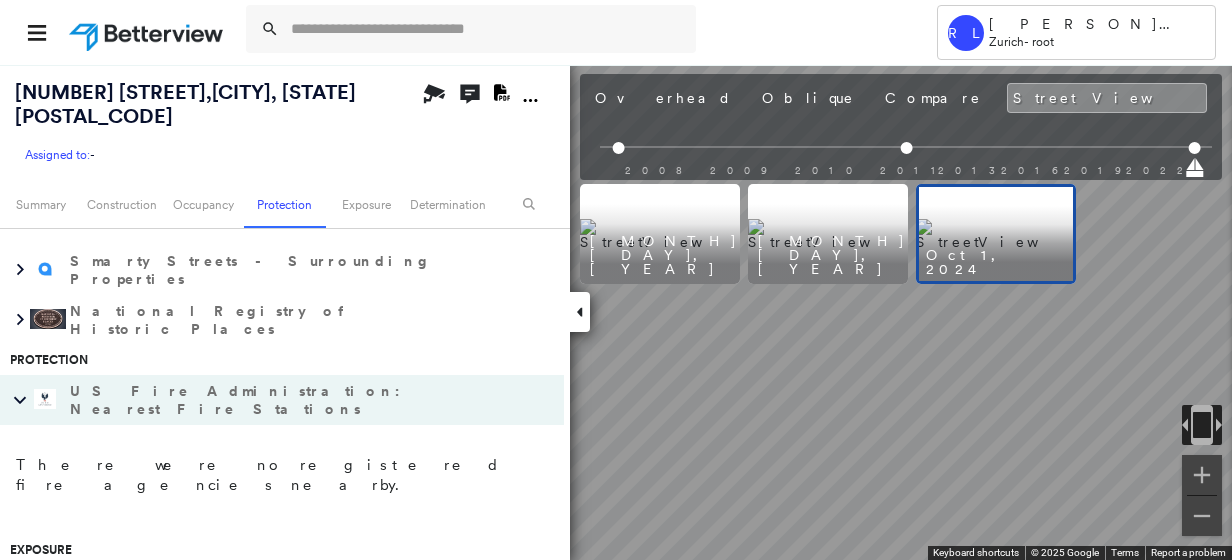 click at bounding box center [828, 234] 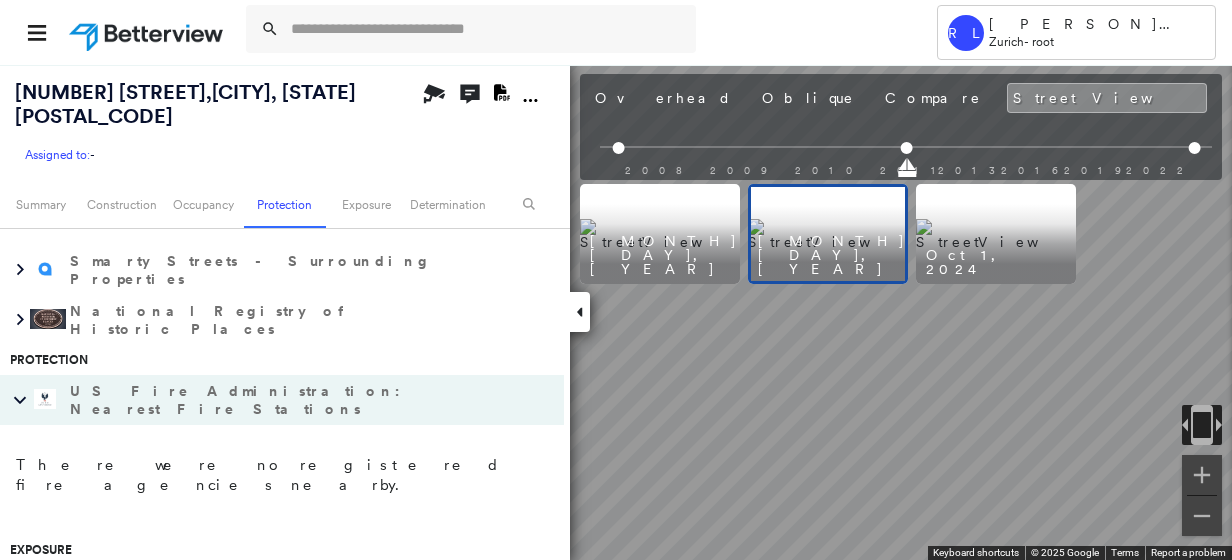 click at bounding box center (660, 234) 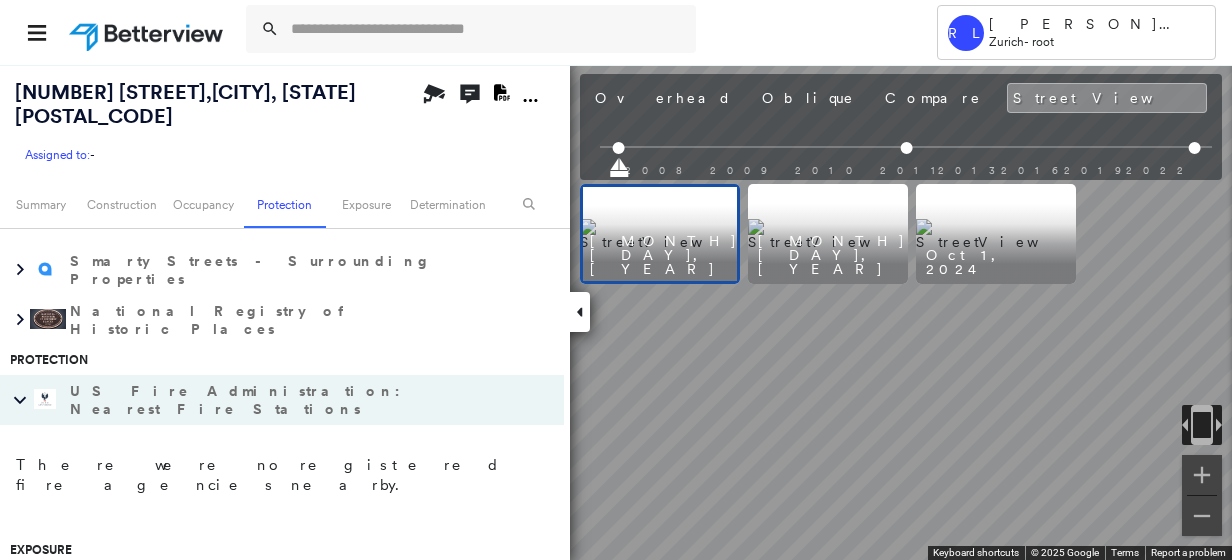 click at bounding box center [996, 234] 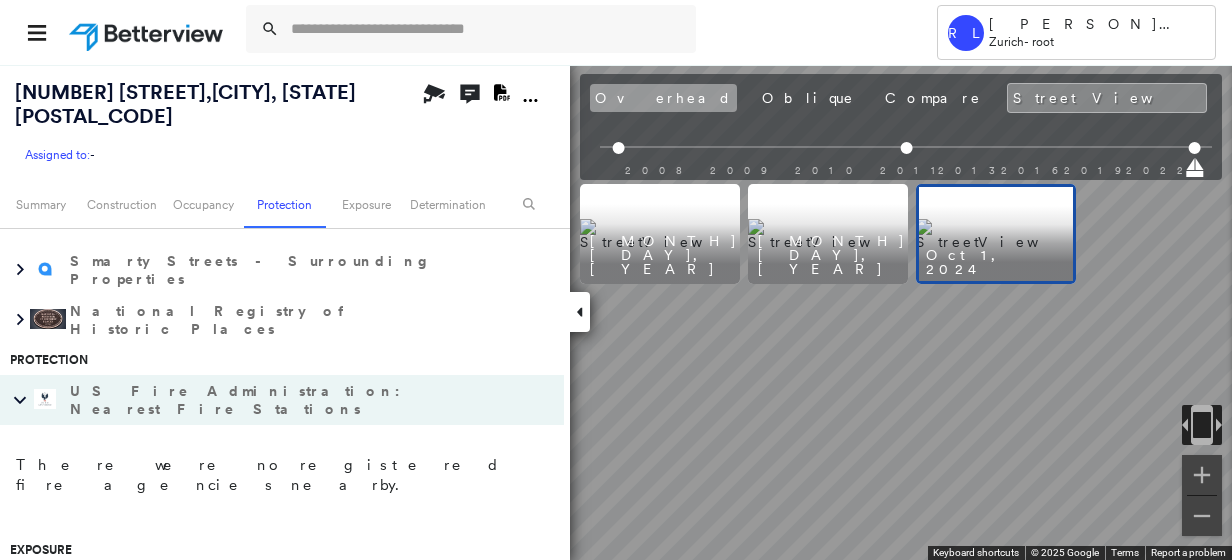 click on "Overhead" at bounding box center [663, 98] 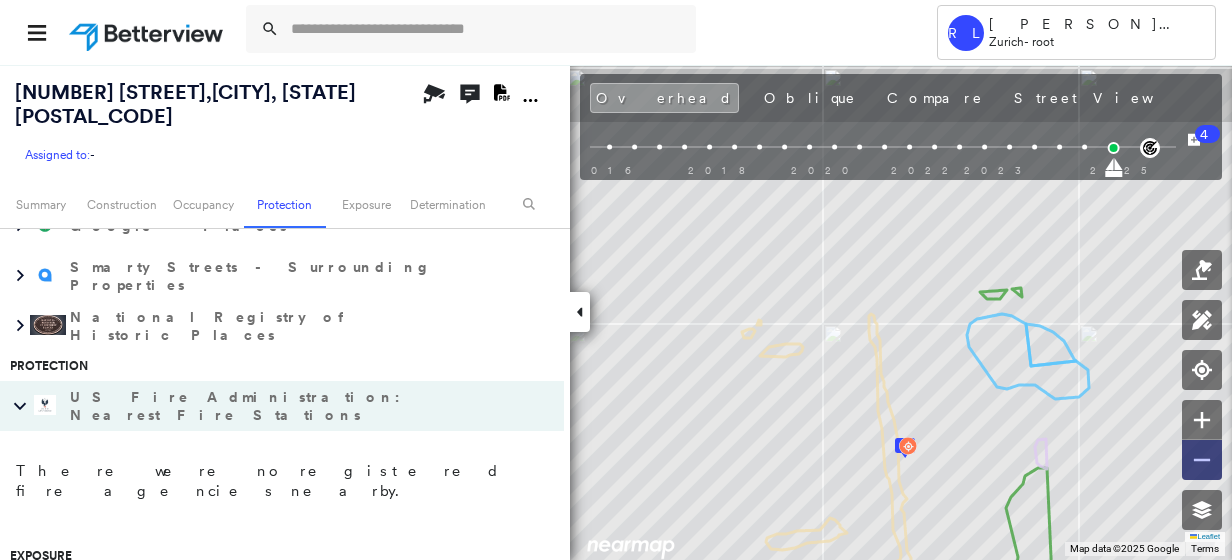 click at bounding box center (1202, 460) 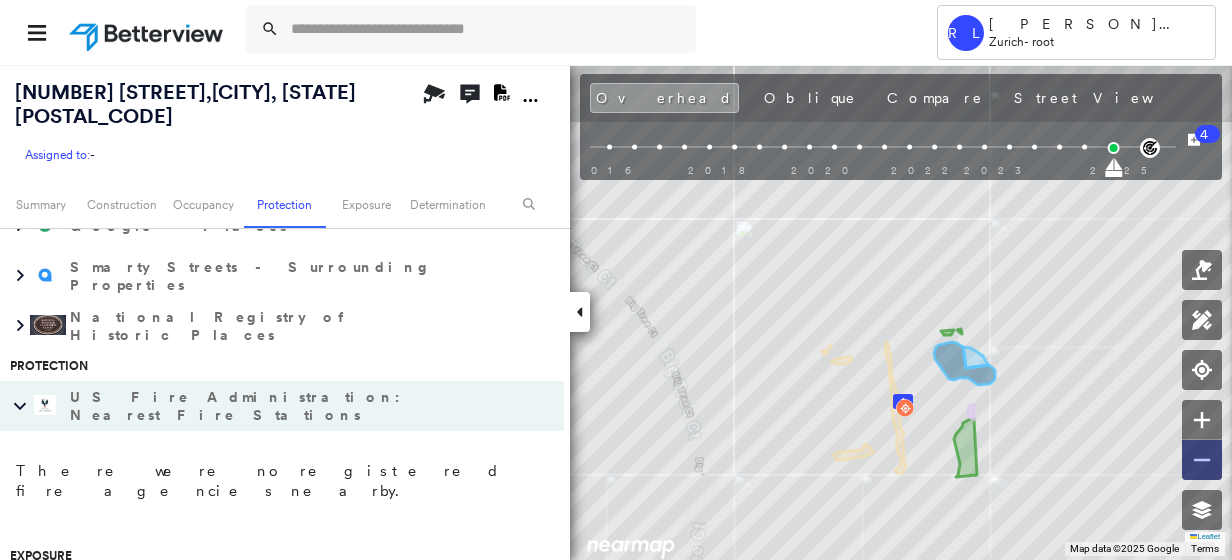 click at bounding box center (1202, 460) 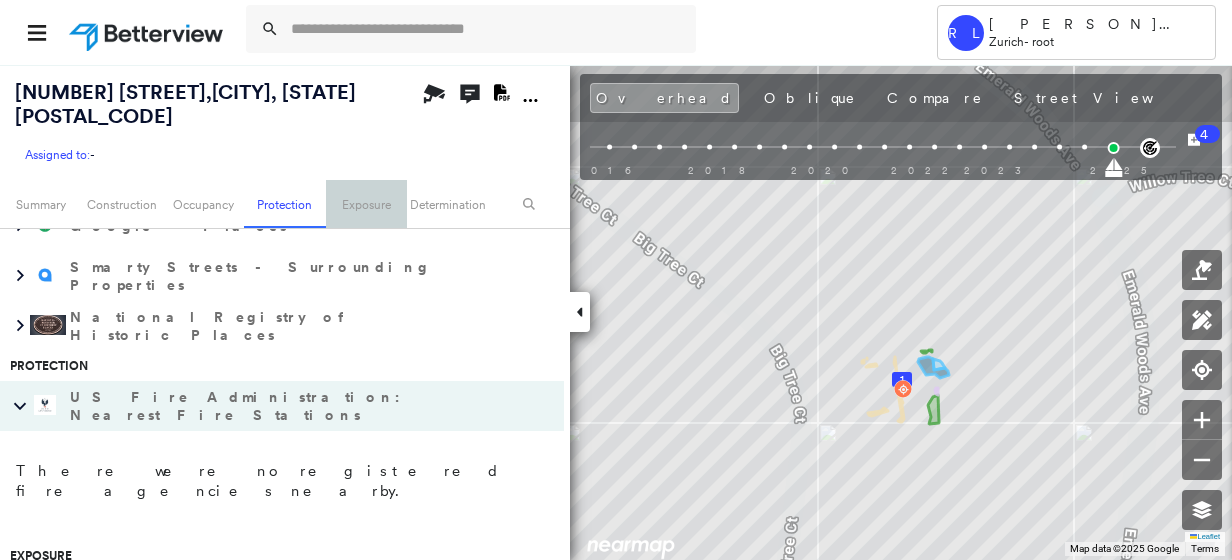 click on "Exposure" at bounding box center [366, 204] 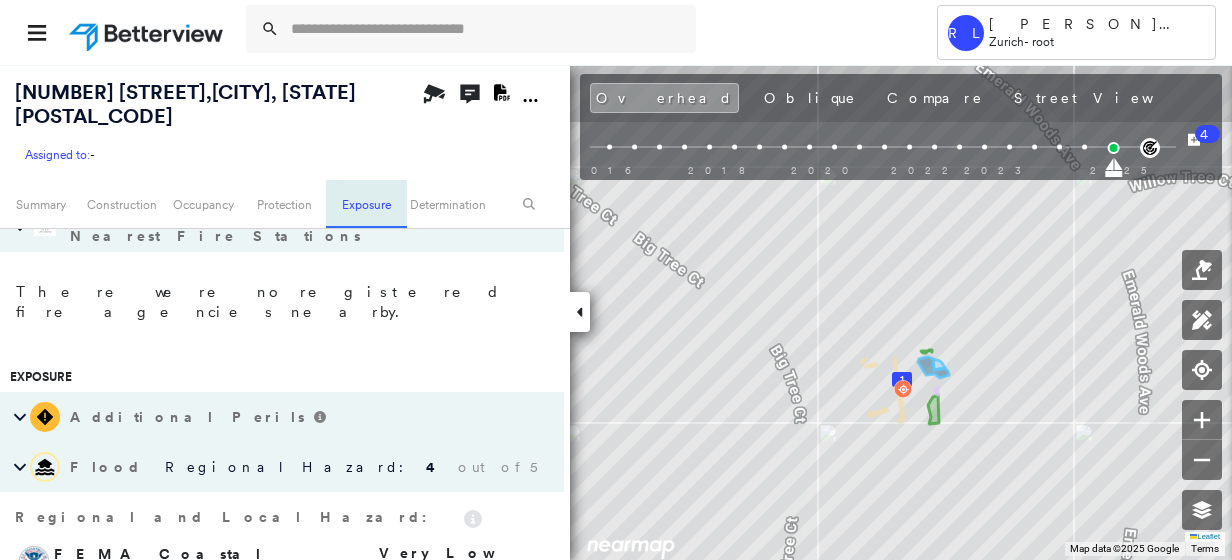scroll, scrollTop: 1903, scrollLeft: 0, axis: vertical 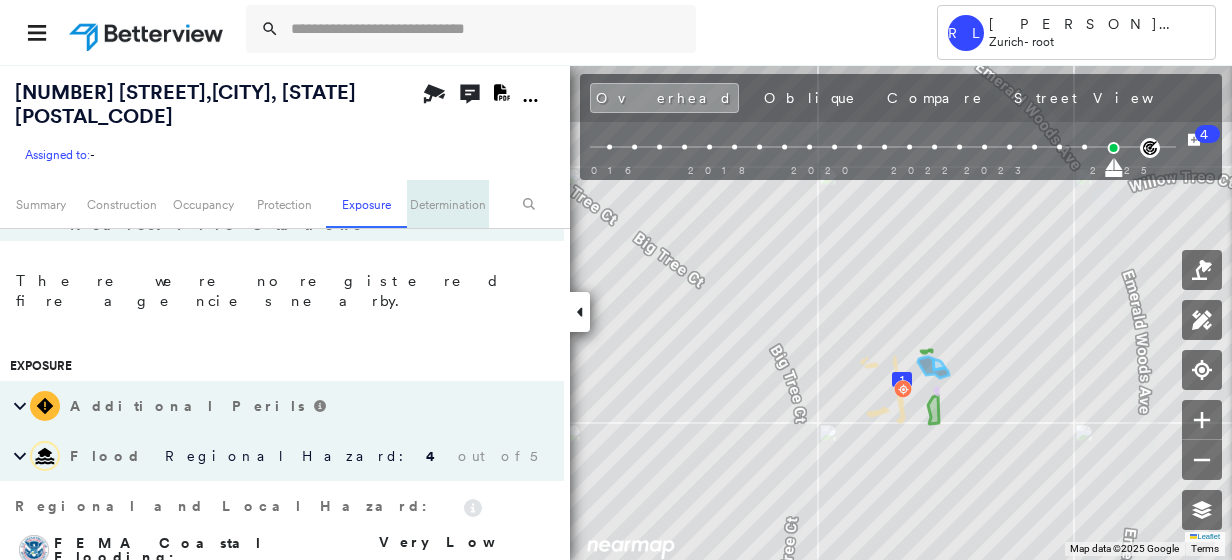 click on "Determination" at bounding box center (447, 204) 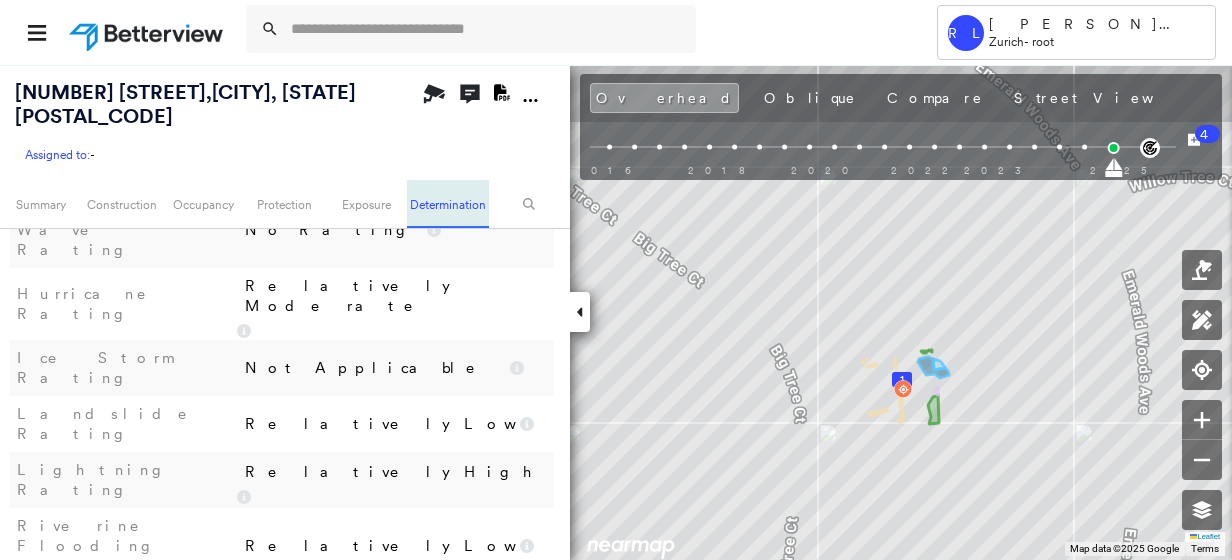 scroll, scrollTop: 3122, scrollLeft: 0, axis: vertical 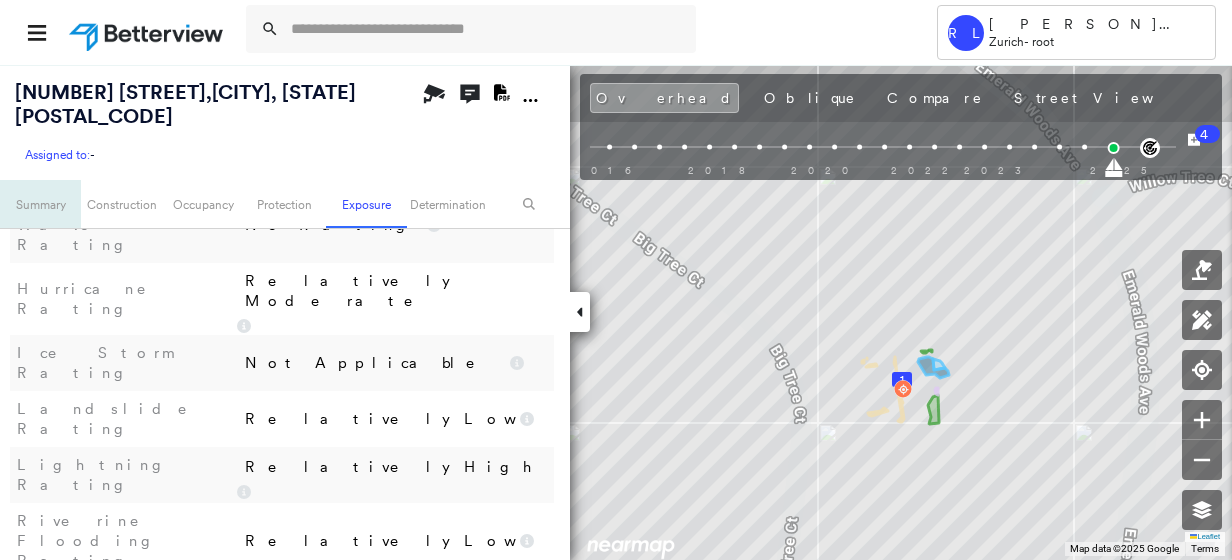 click on "Summary" at bounding box center (40, 204) 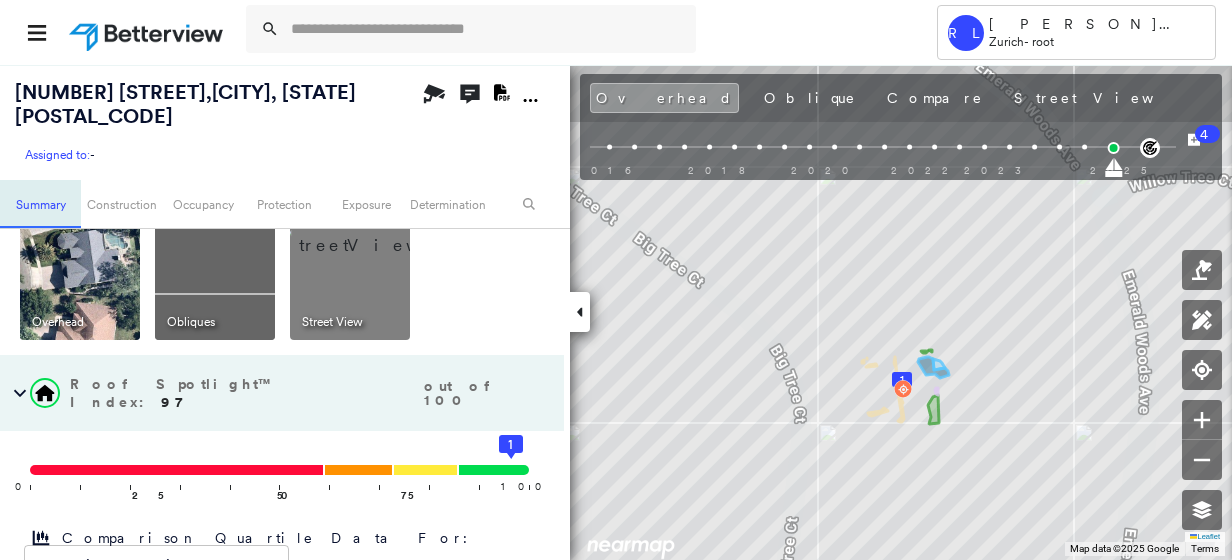scroll, scrollTop: 11, scrollLeft: 0, axis: vertical 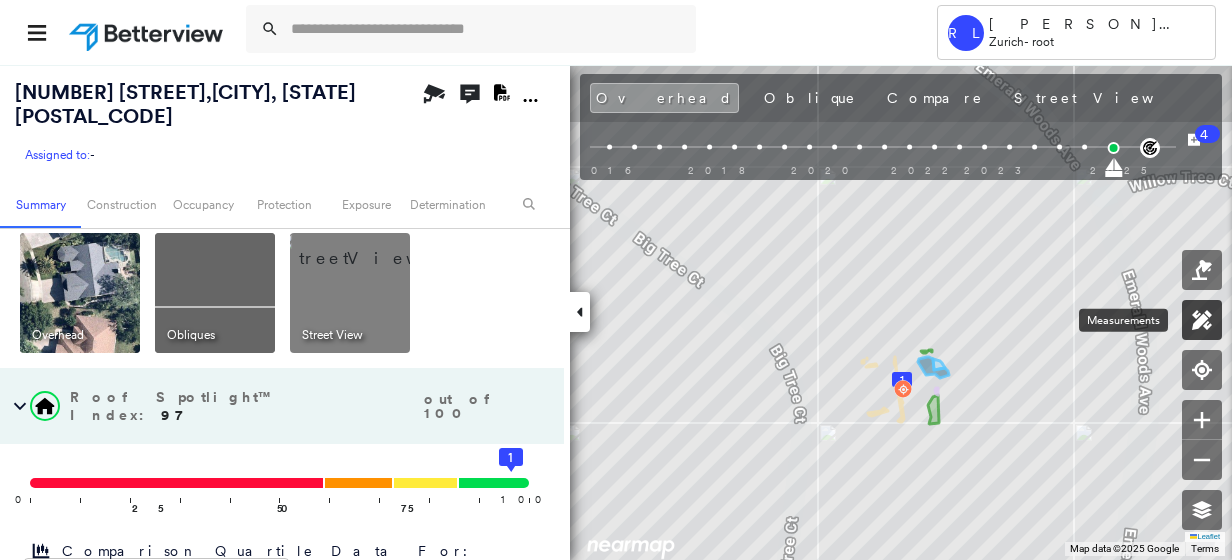 click 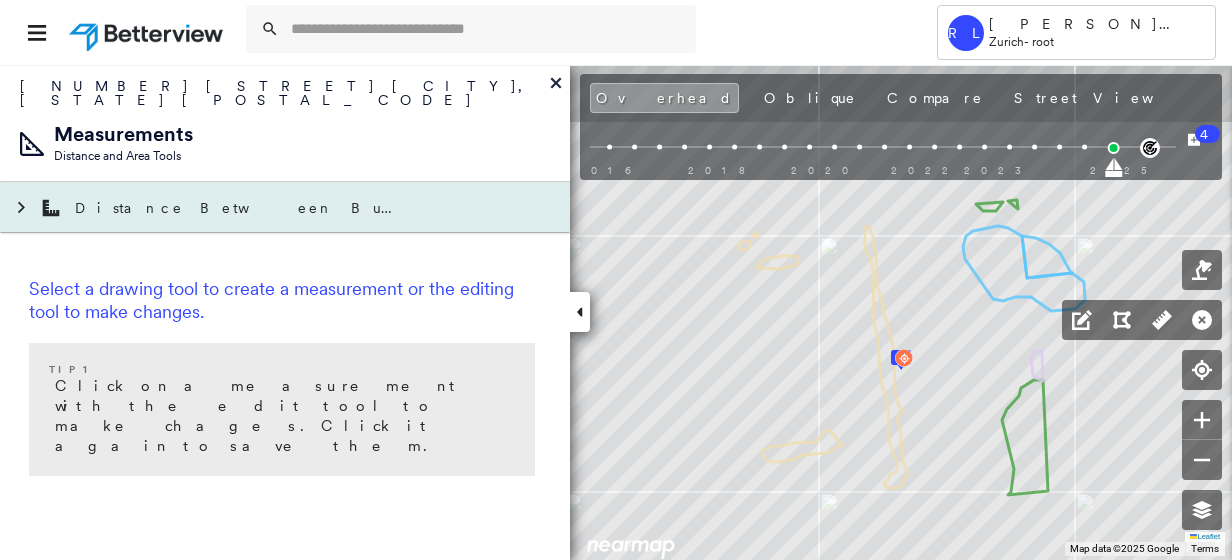 click on "Distance Between Buildings" at bounding box center [285, 208] 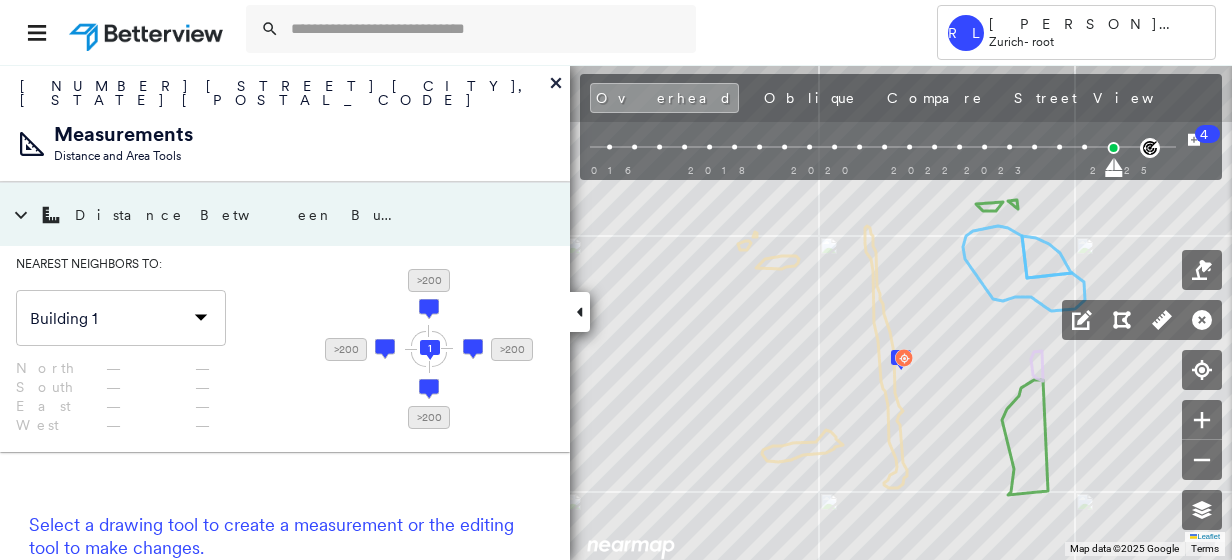 click on "Tower RL [PERSON] [PERSON] Zurich - root [NUMBER] [STREET], [CITY], [STATE] [POSTAL_CODE] Assigned to: - Assigned to: - Assigned to: - Open Comments Download PDF Report Summary Construction Occupancy Protection Exposure Determination Overhead Obliques Street View Roof Spotlight™ Index : 97 out of 100 0 100 25 50 75 1 Comparison Quartile Data For: All Zurich Properties ****** Legend for All Zurich Properties Lowest Quartile: Properties Scoring 0 - 59 Second Quartile: Properties Scoring 60 - 73 Third Quartile: Properties Scoring 74 - 86 Highest Quartile: Properties Scoring 87 - 100 RSI unavailable Building Roof Scores 1 Buildings Policy Information Flags : 0 (0 cleared, 0 uncleared) Construction Roof Spotlights : Overhang, Chimney, Vent Property Features : Pool Roof Size & Shape : 1 building - Gable | Asphalt Shingle Occupancy Place Detail Address Vacancy Zoning [NUMBER] [STREET] N Residential [NUMBER] [STREET] N Residential [NUMBER] [STREET] N Residential [NUMBER] [STREET] N Y N N N N" at bounding box center [616, 280] 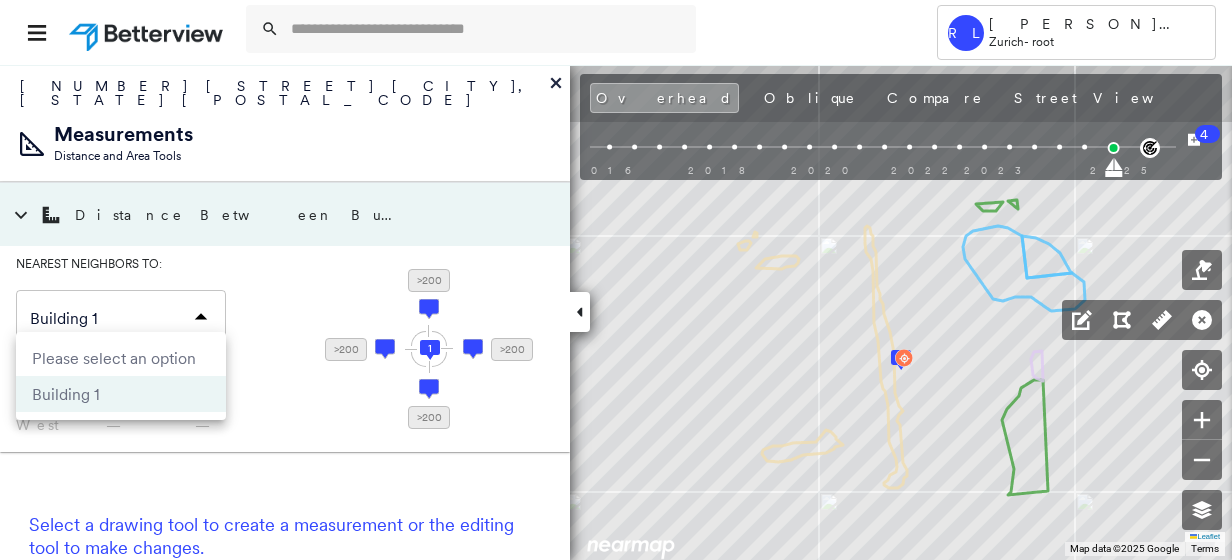 click at bounding box center (616, 280) 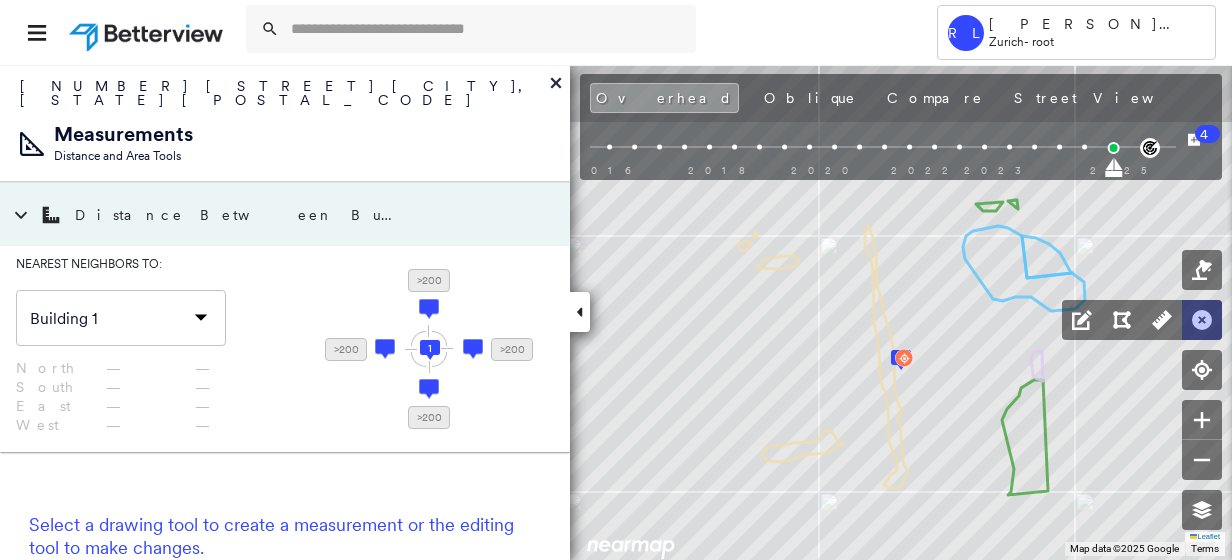 click 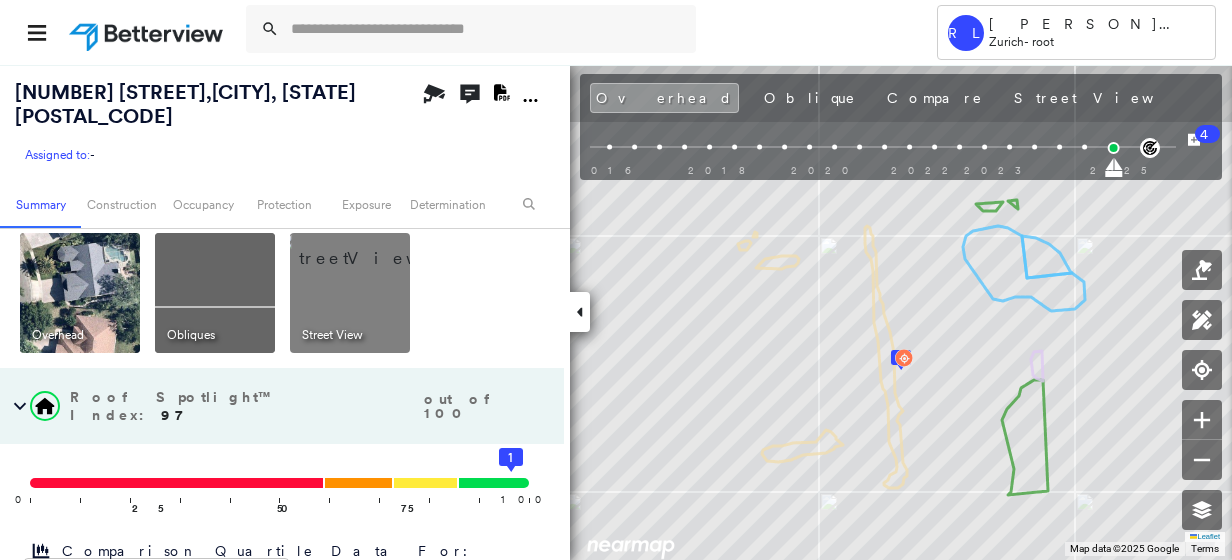 click at bounding box center [215, 293] 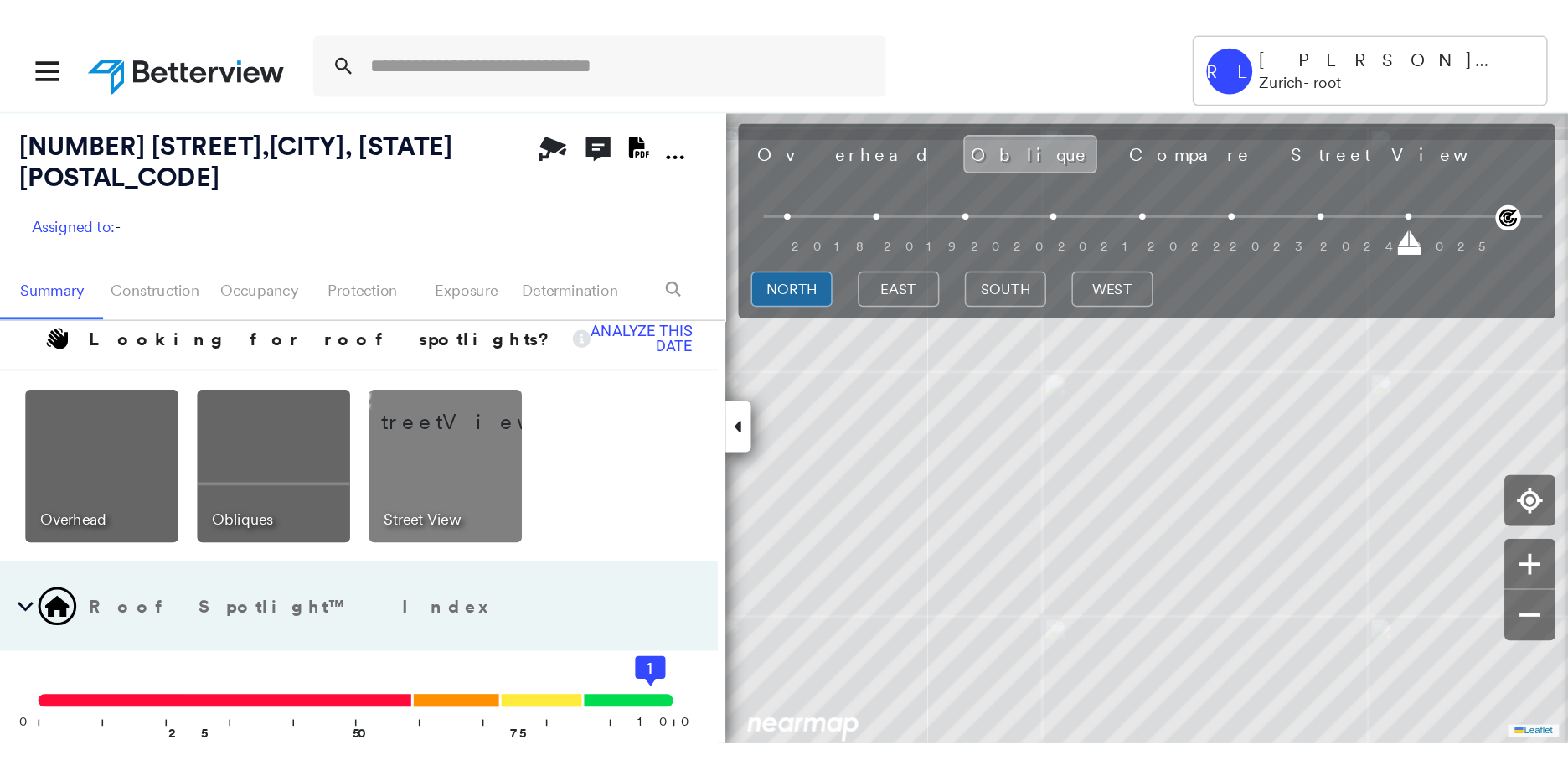 scroll, scrollTop: 51, scrollLeft: 0, axis: vertical 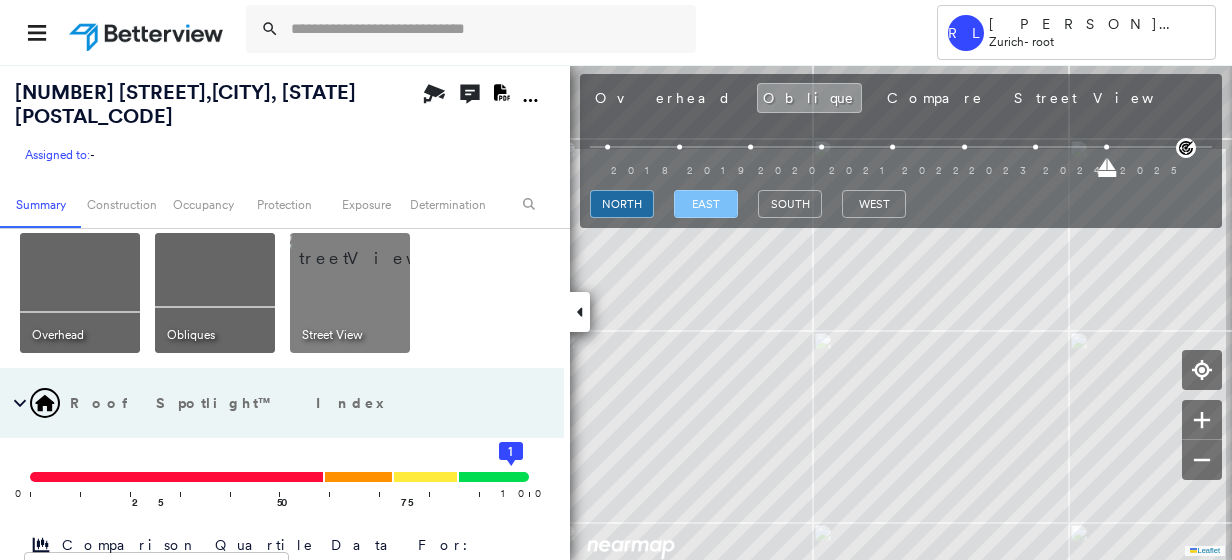 click on "east" at bounding box center (706, 204) 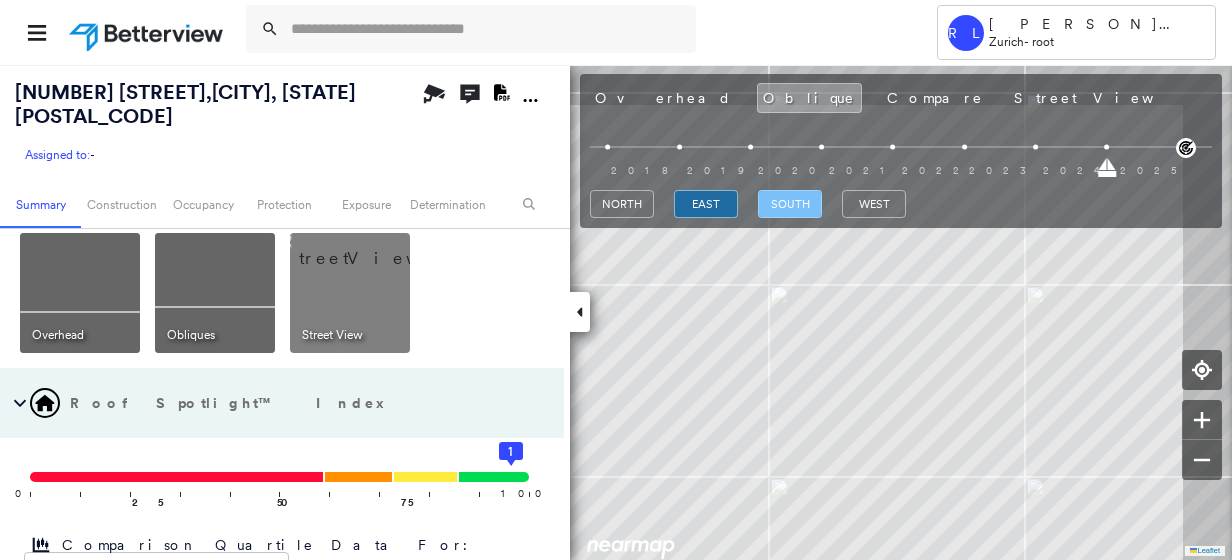 click on "south" at bounding box center (790, 204) 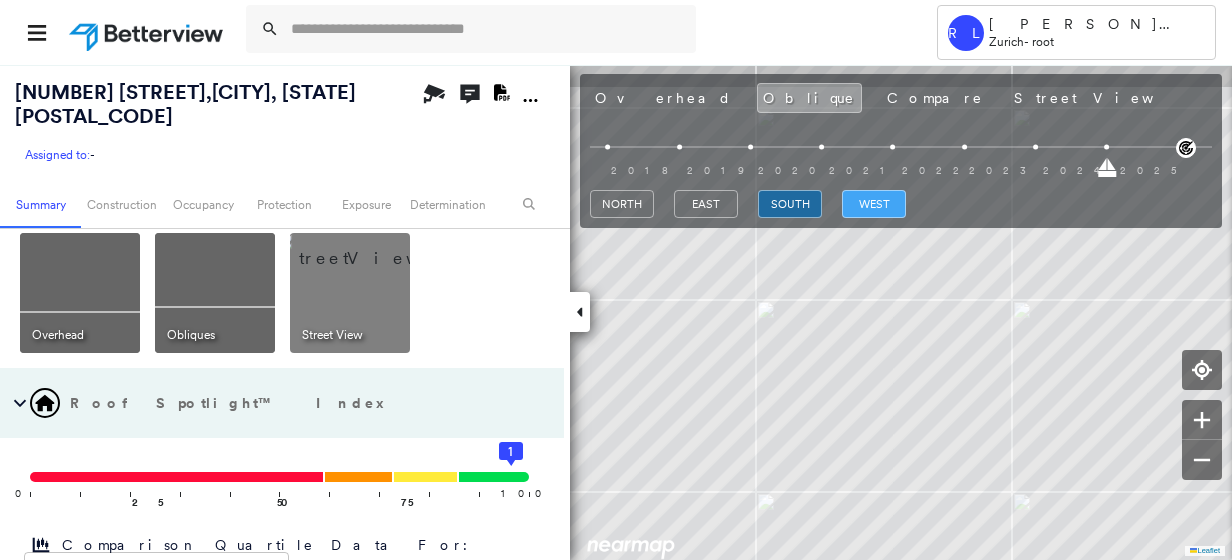 click on "west" at bounding box center (874, 204) 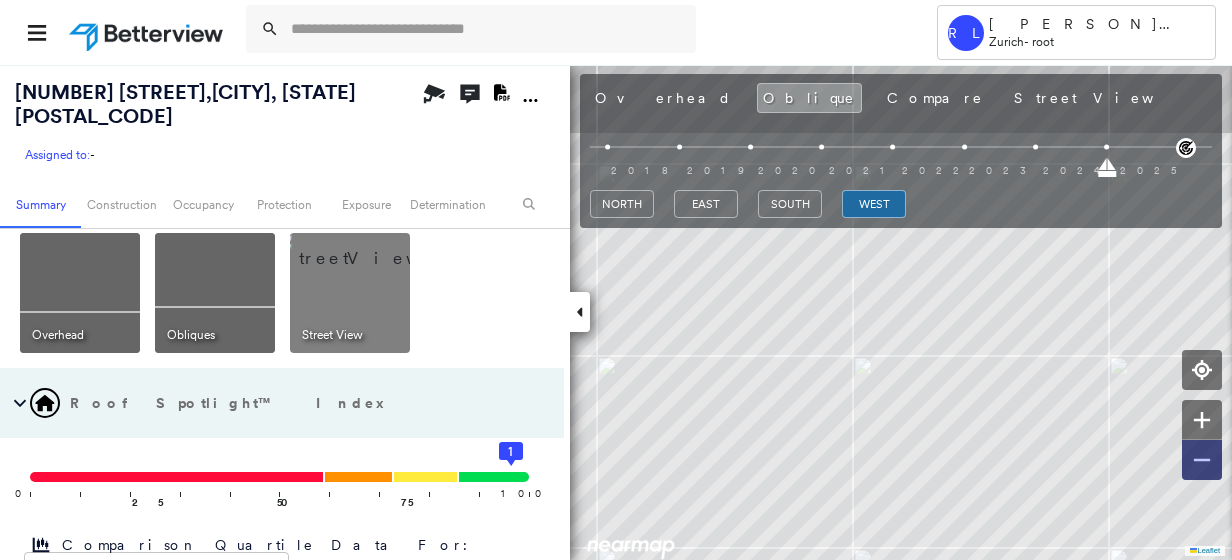 click 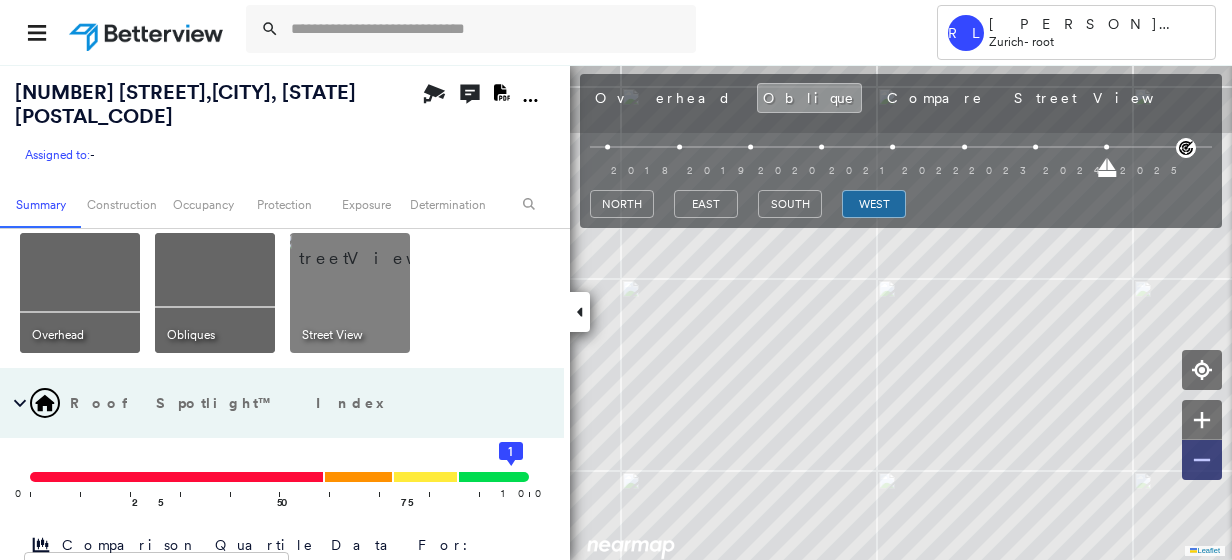 click 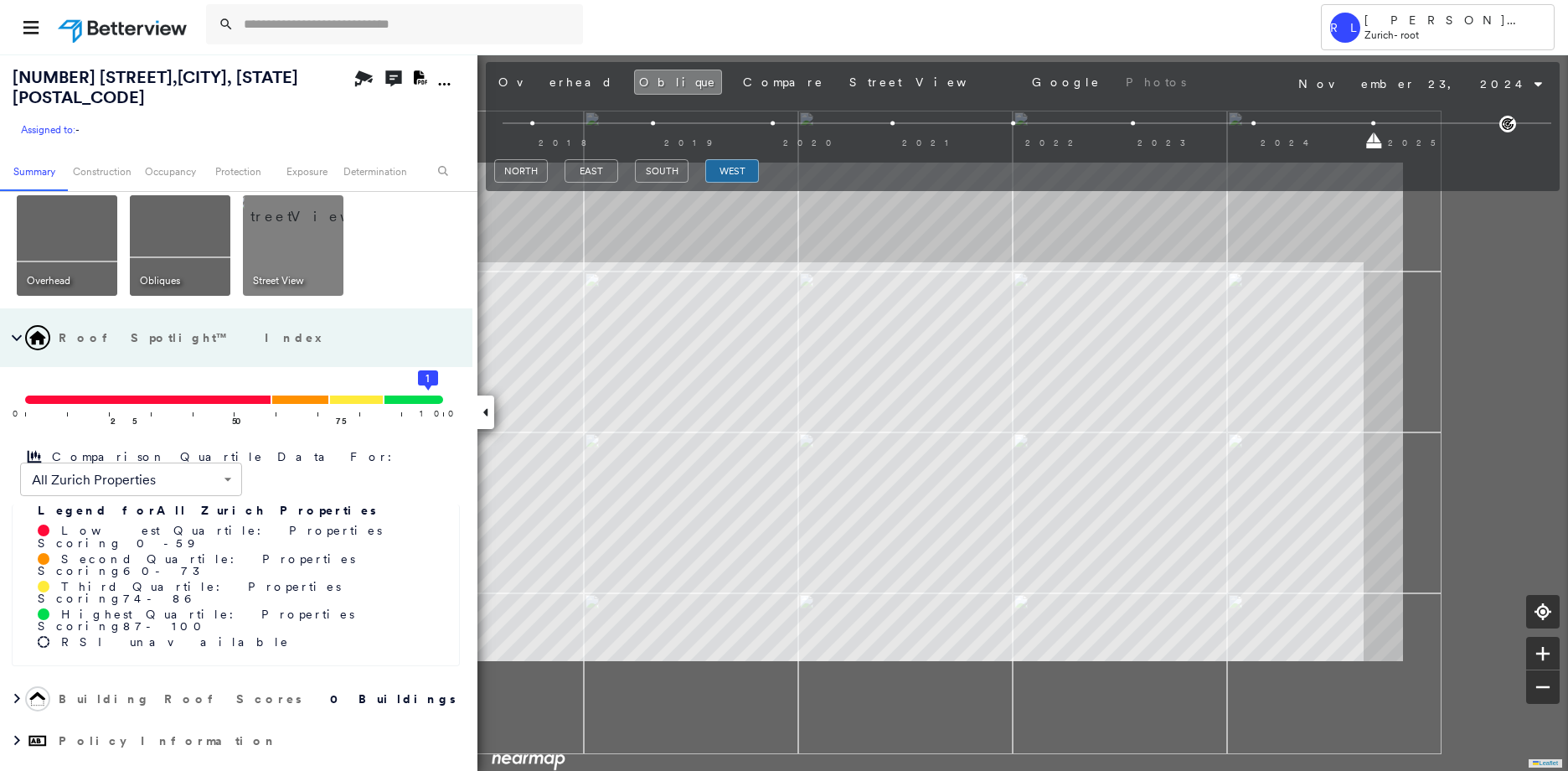 scroll, scrollTop: 51, scrollLeft: 0, axis: vertical 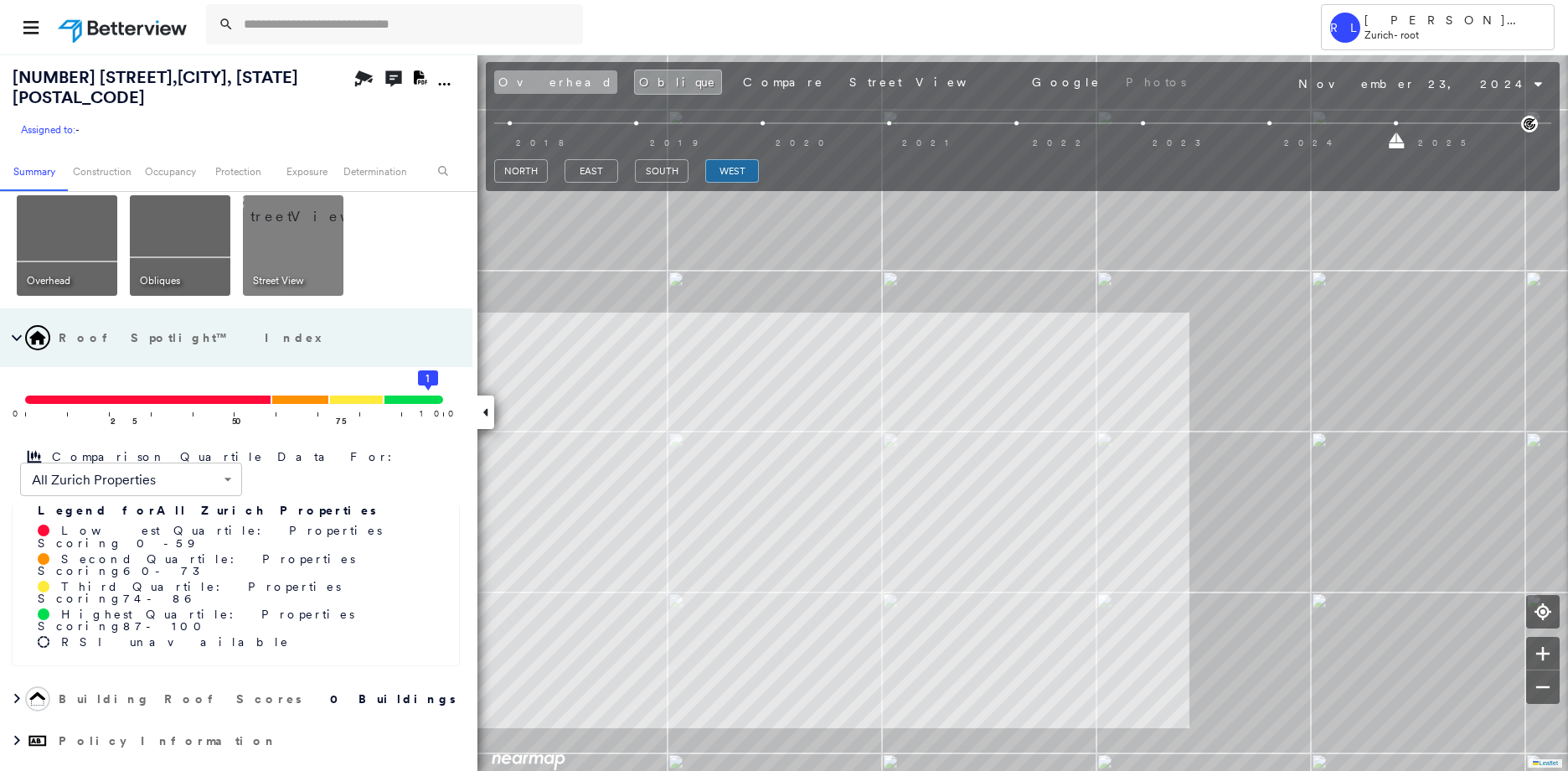 click on "Overhead" at bounding box center (555, 82) 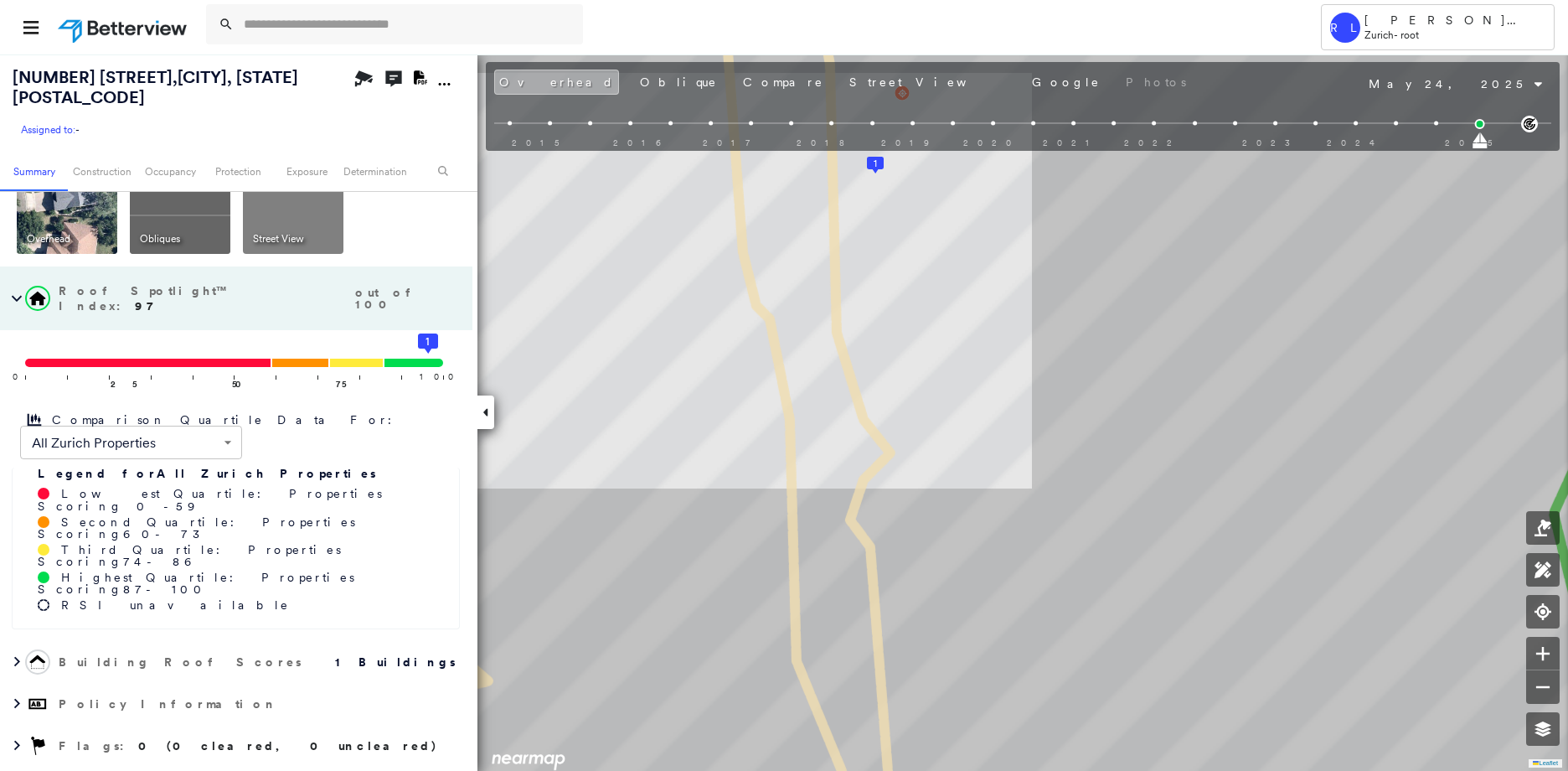 scroll, scrollTop: 9, scrollLeft: 0, axis: vertical 